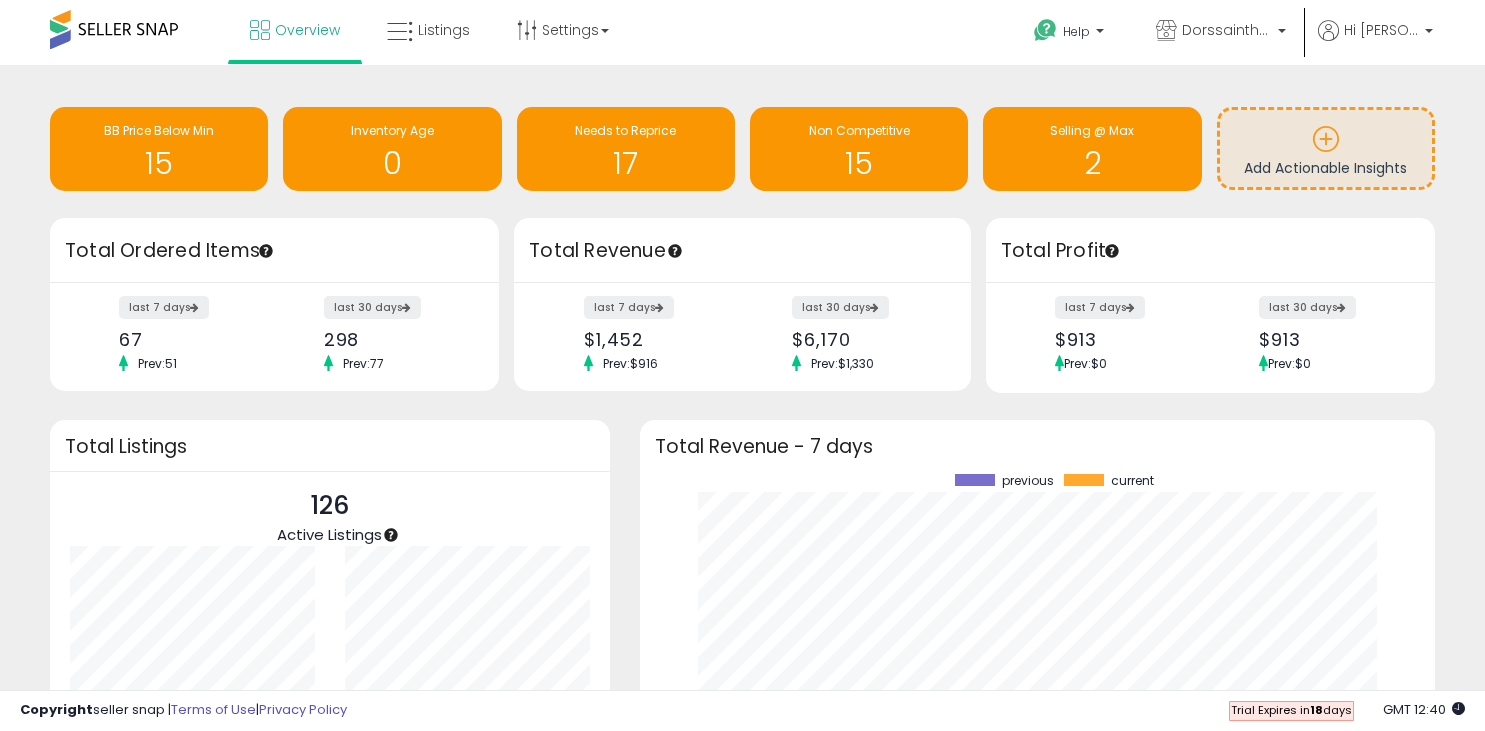 scroll, scrollTop: 0, scrollLeft: 0, axis: both 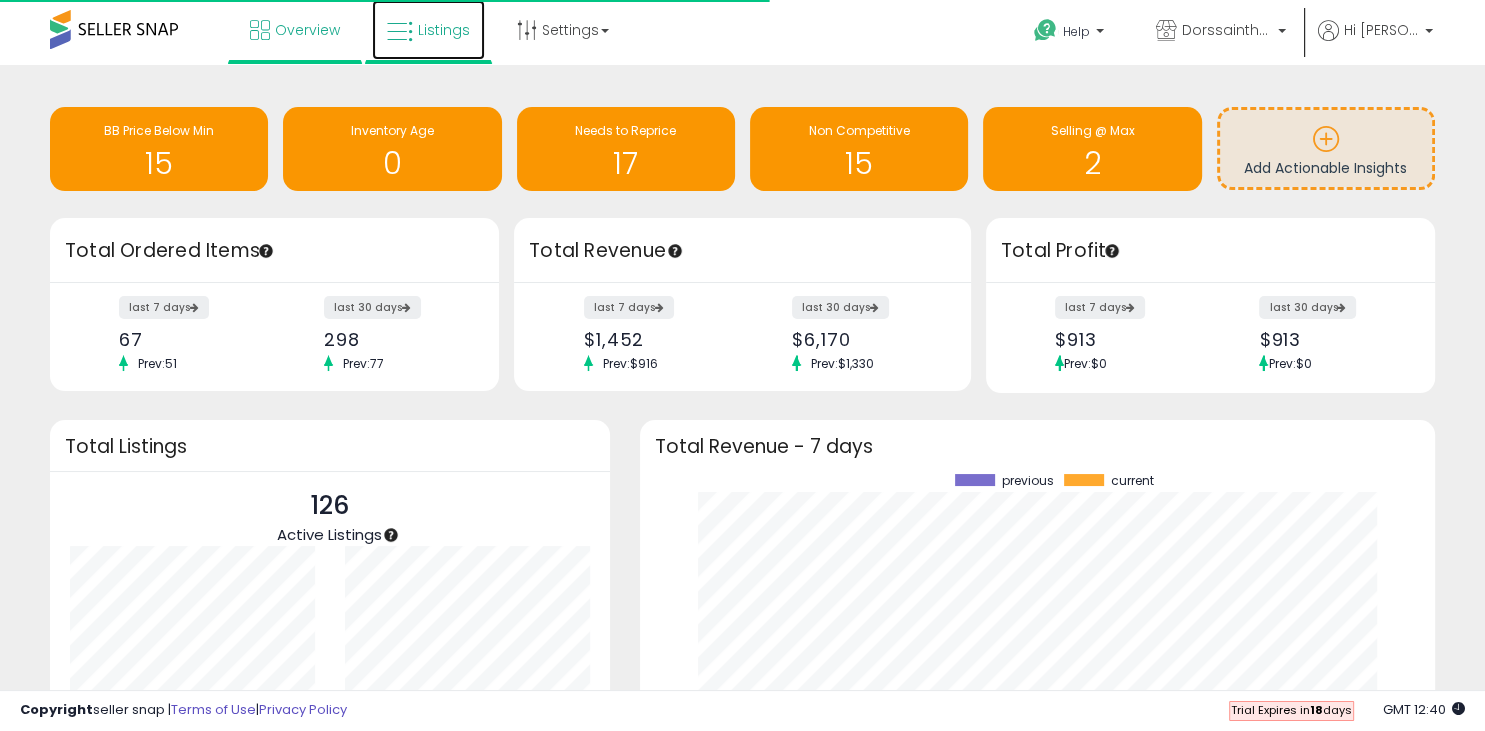 click on "Listings" at bounding box center [428, 30] 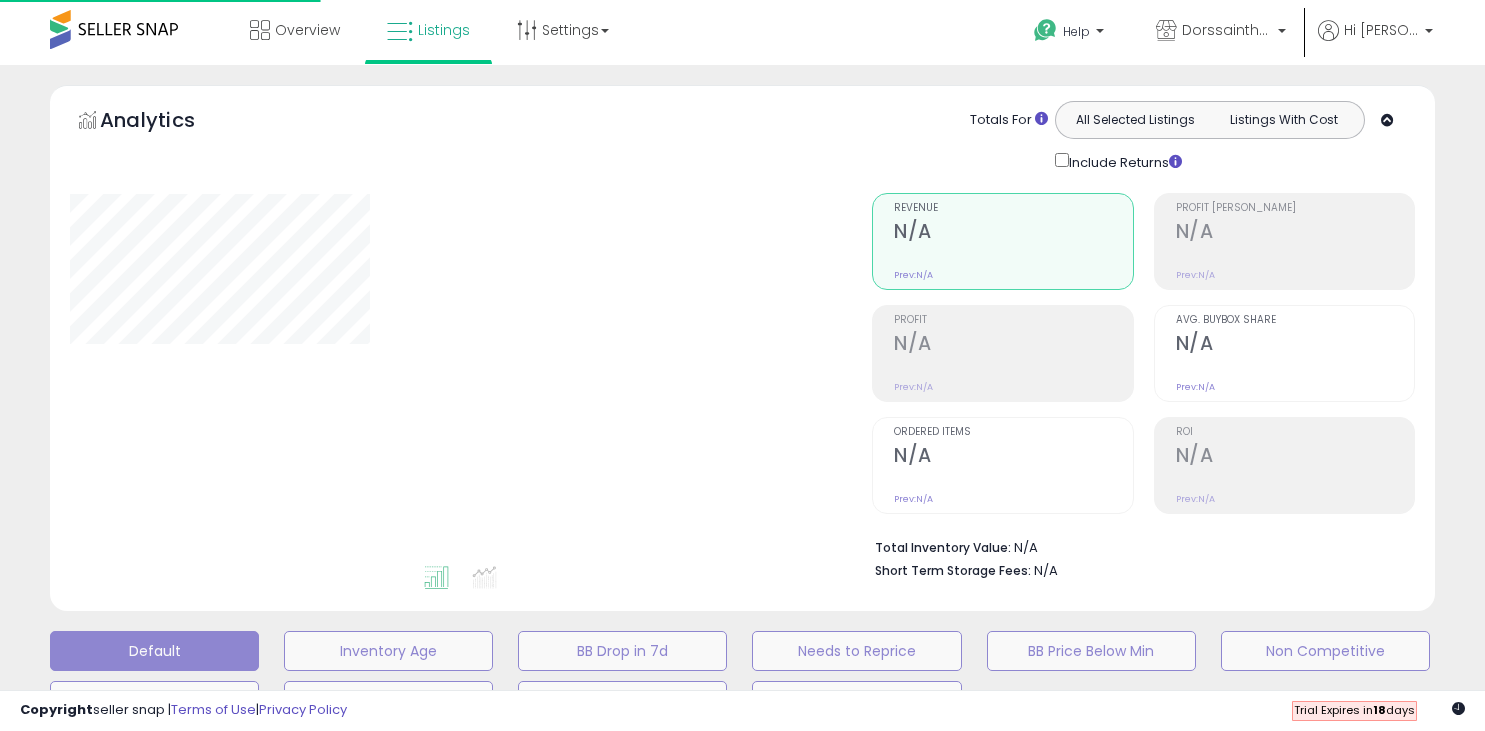 scroll, scrollTop: 0, scrollLeft: 0, axis: both 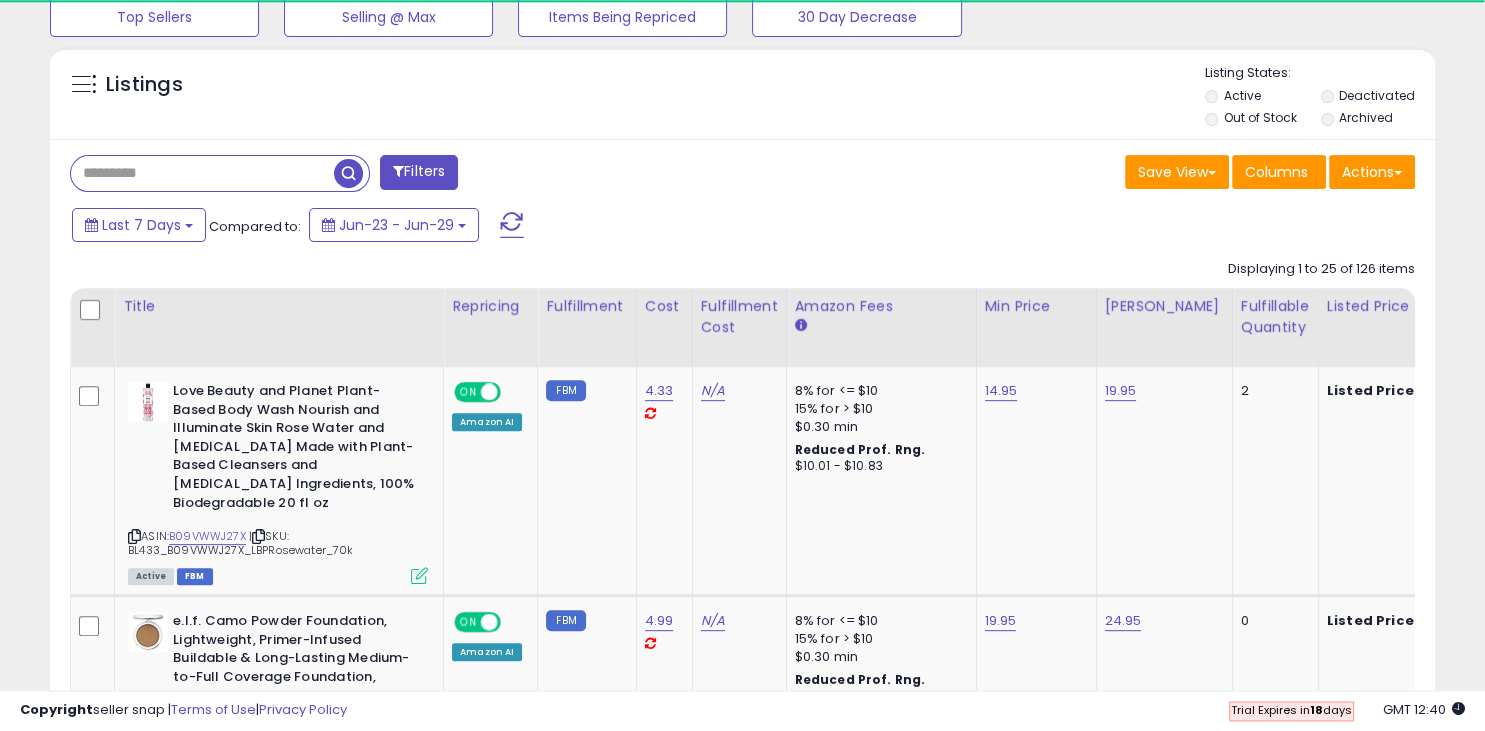 click at bounding box center [202, 173] 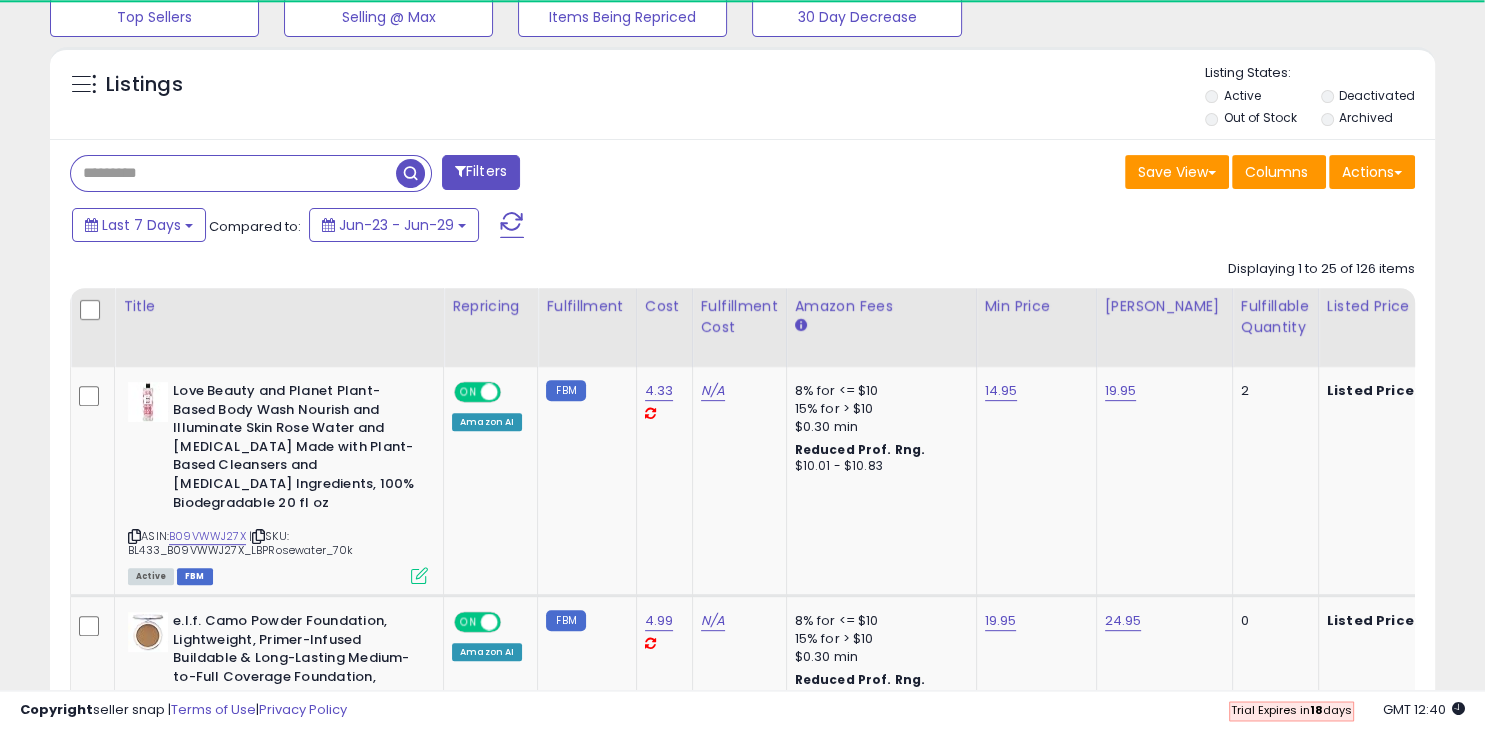 click at bounding box center [233, 173] 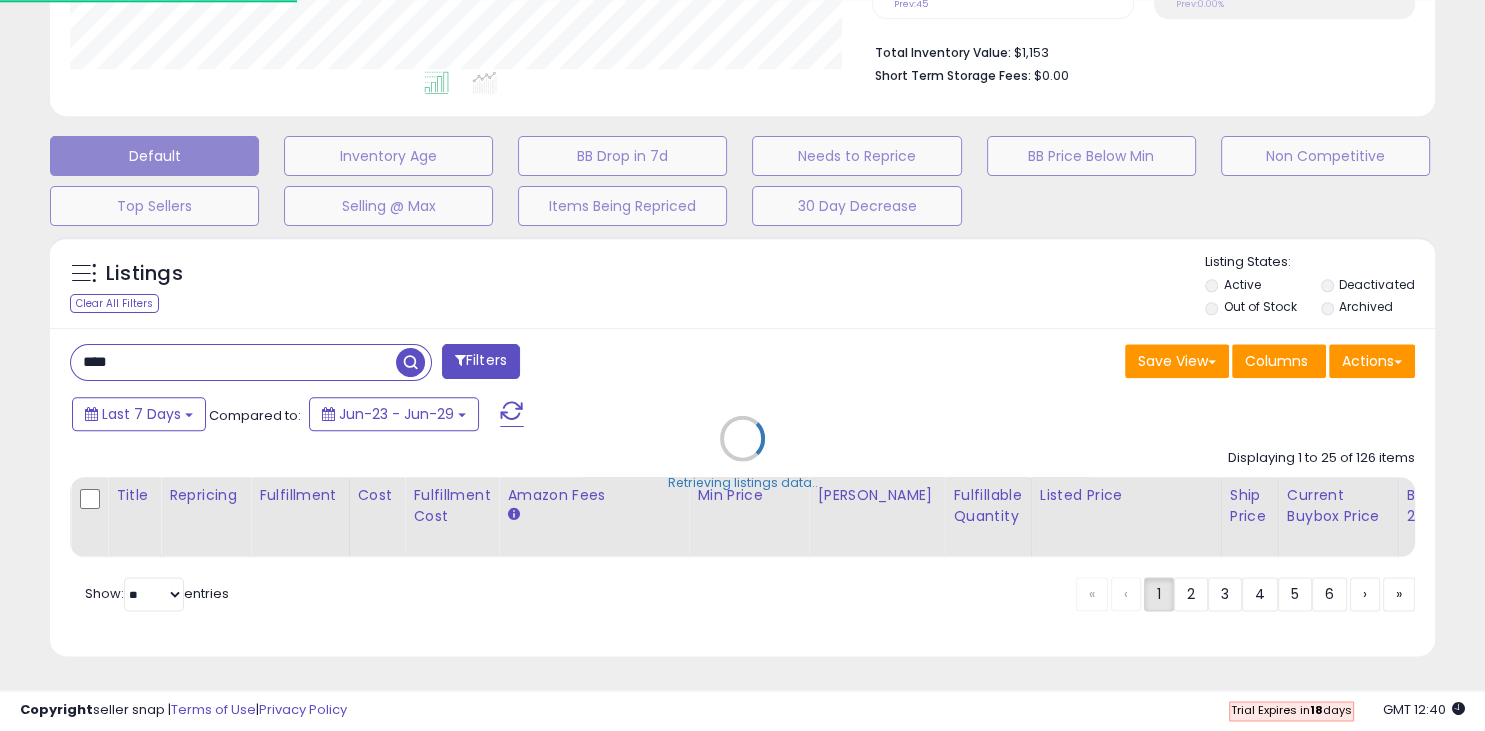 scroll, scrollTop: 492, scrollLeft: 0, axis: vertical 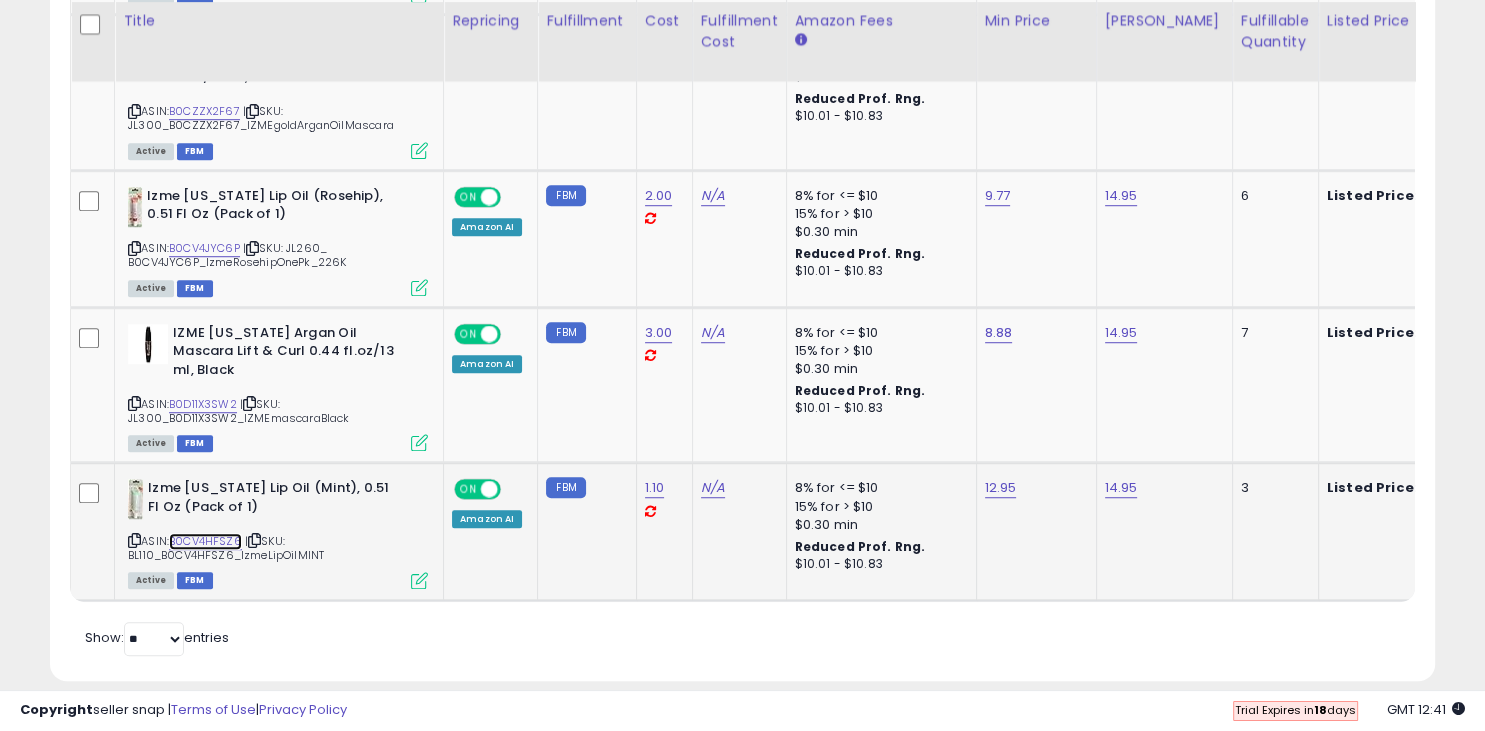 click on "B0CV4HFSZ6" at bounding box center (205, 541) 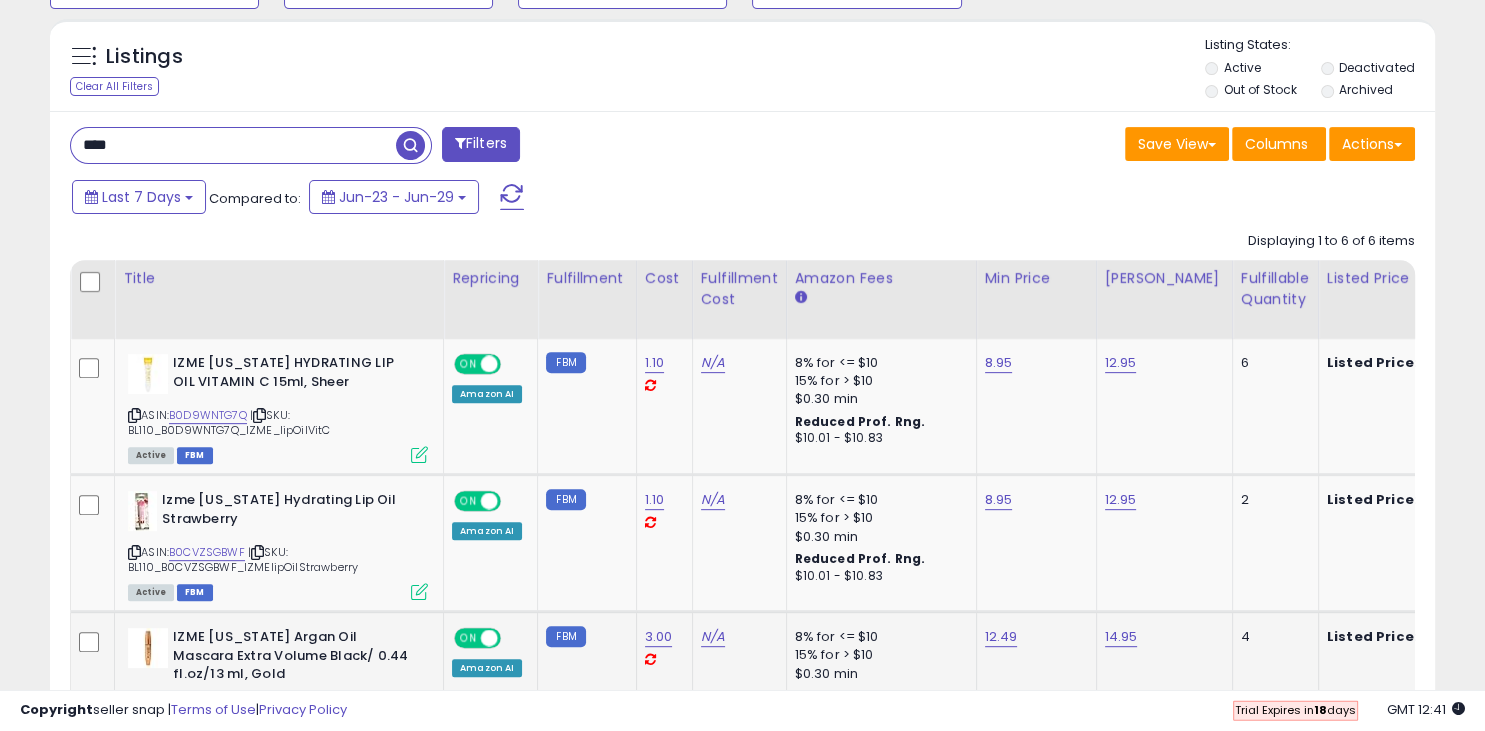 scroll, scrollTop: 699, scrollLeft: 0, axis: vertical 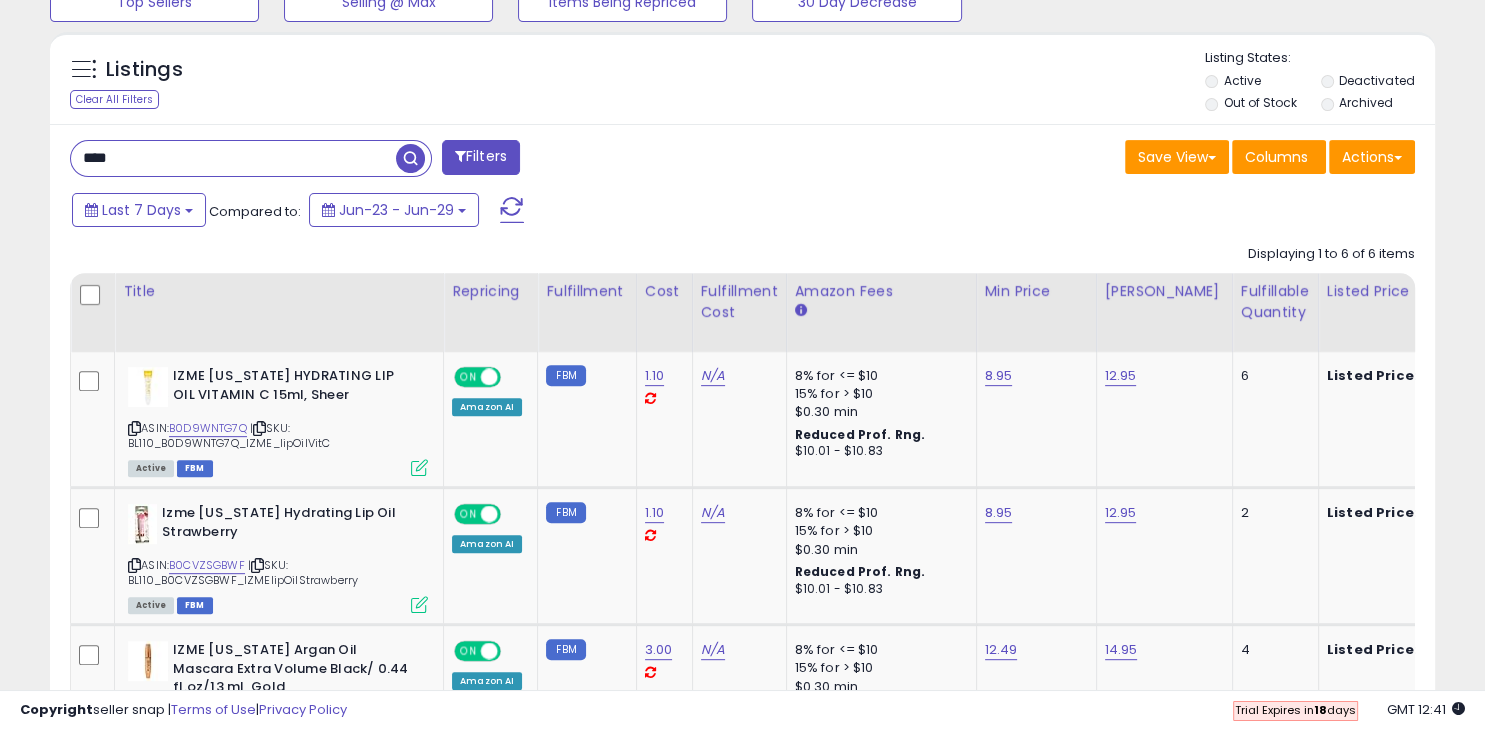 click on "****" at bounding box center (233, 158) 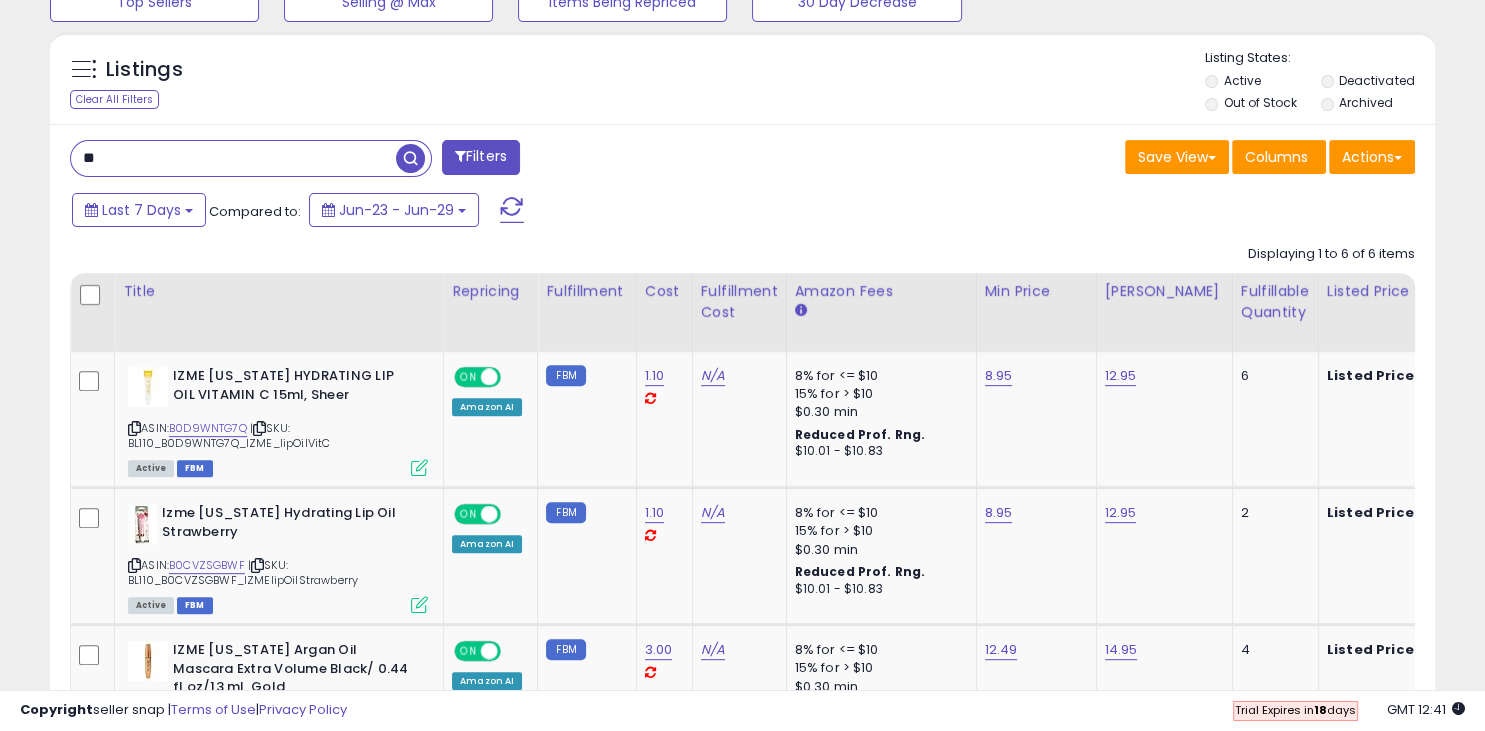 type on "*" 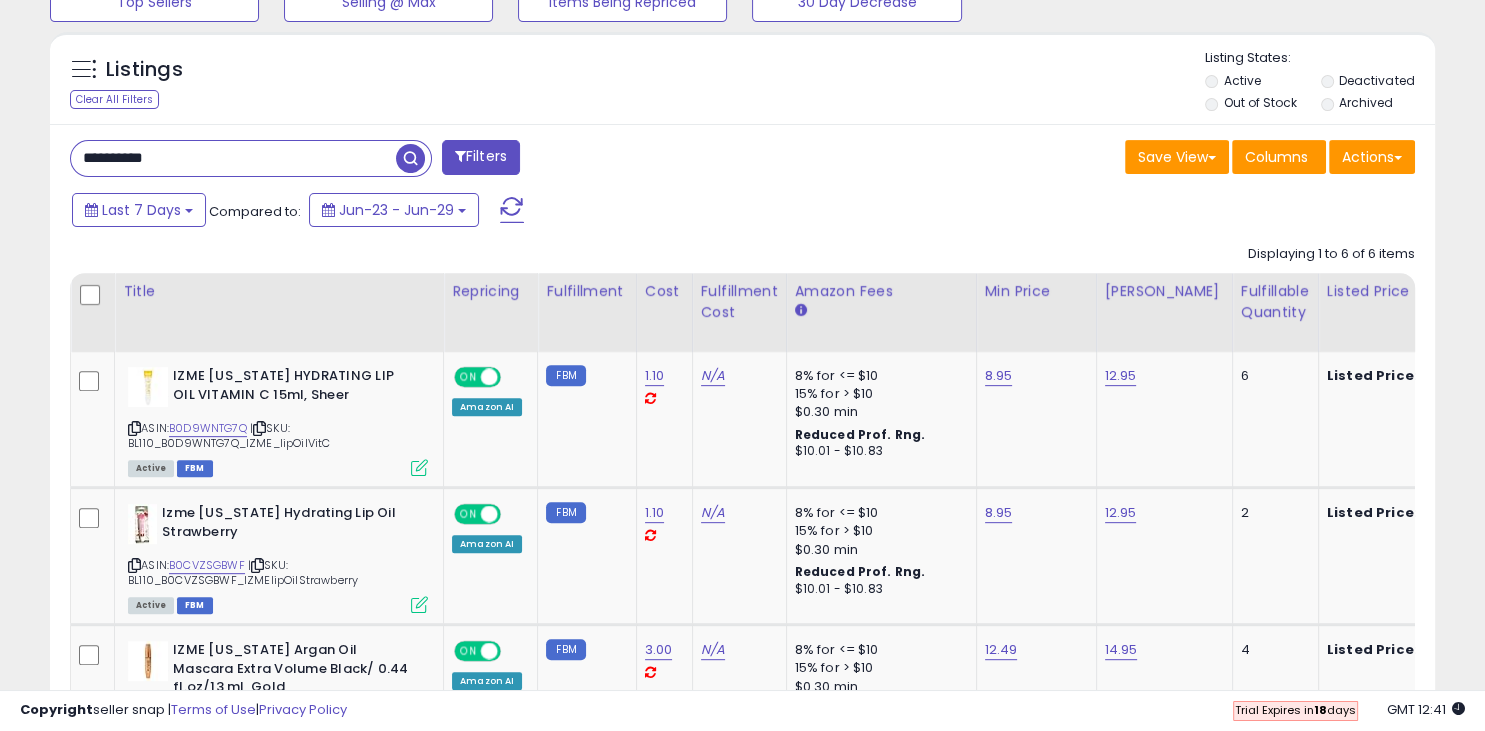 type on "**********" 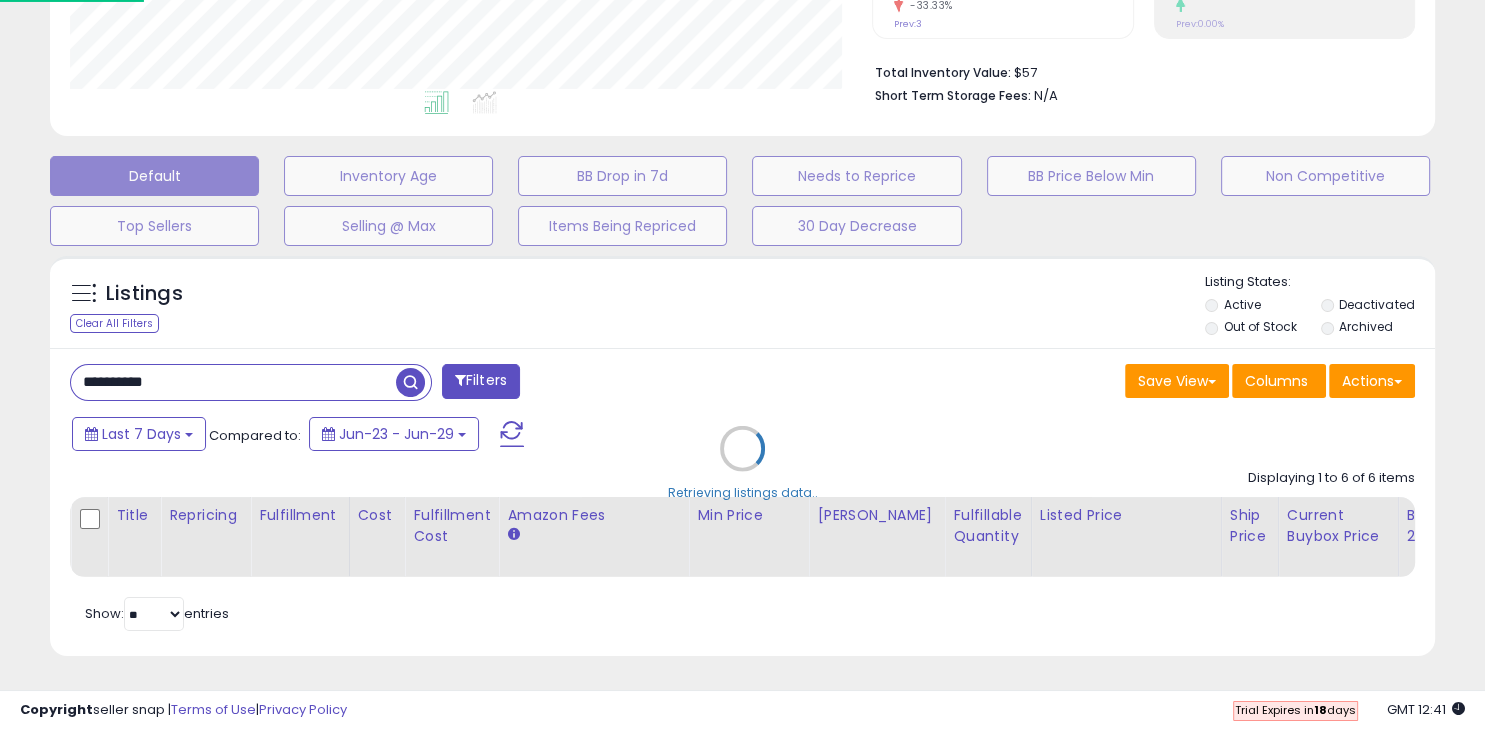 scroll, scrollTop: 472, scrollLeft: 0, axis: vertical 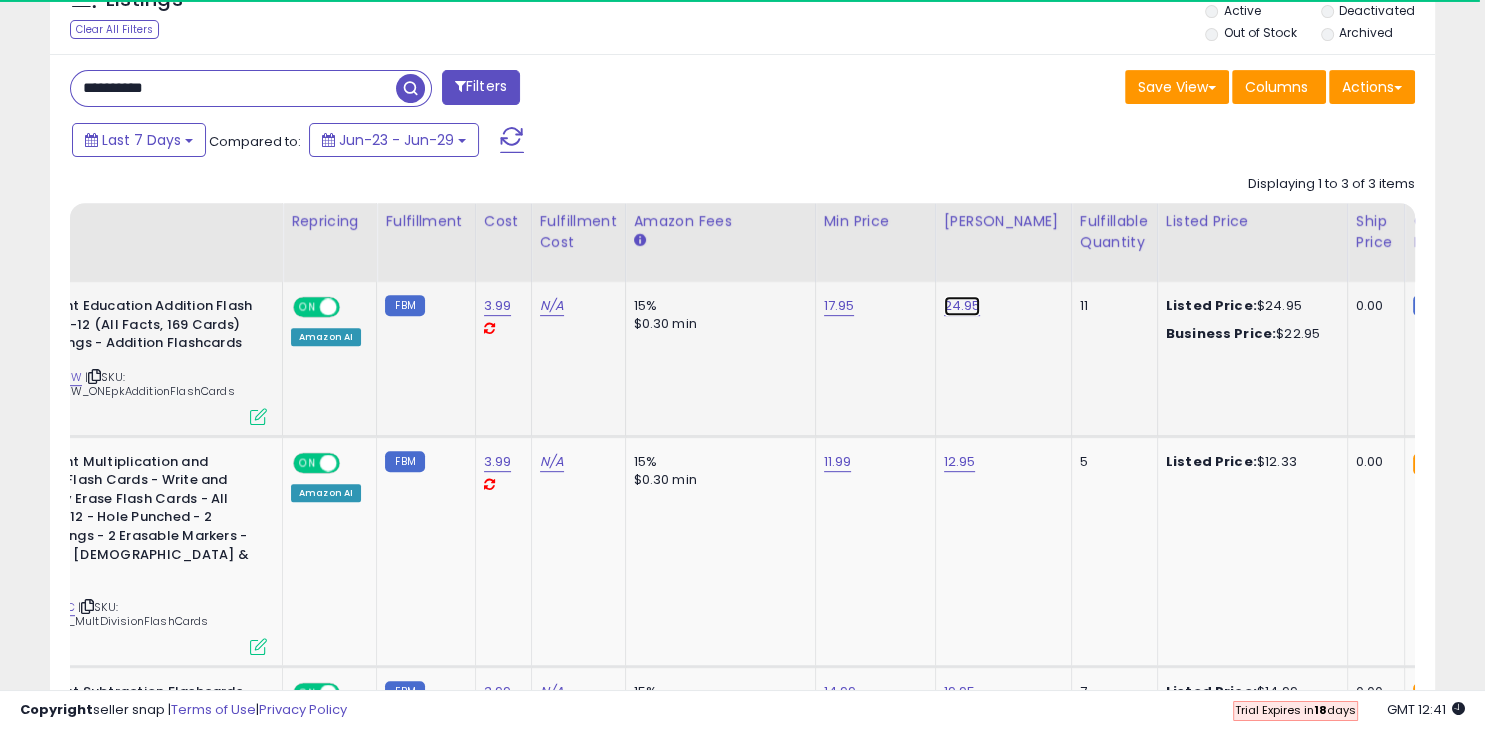 click on "24.95" at bounding box center (962, 306) 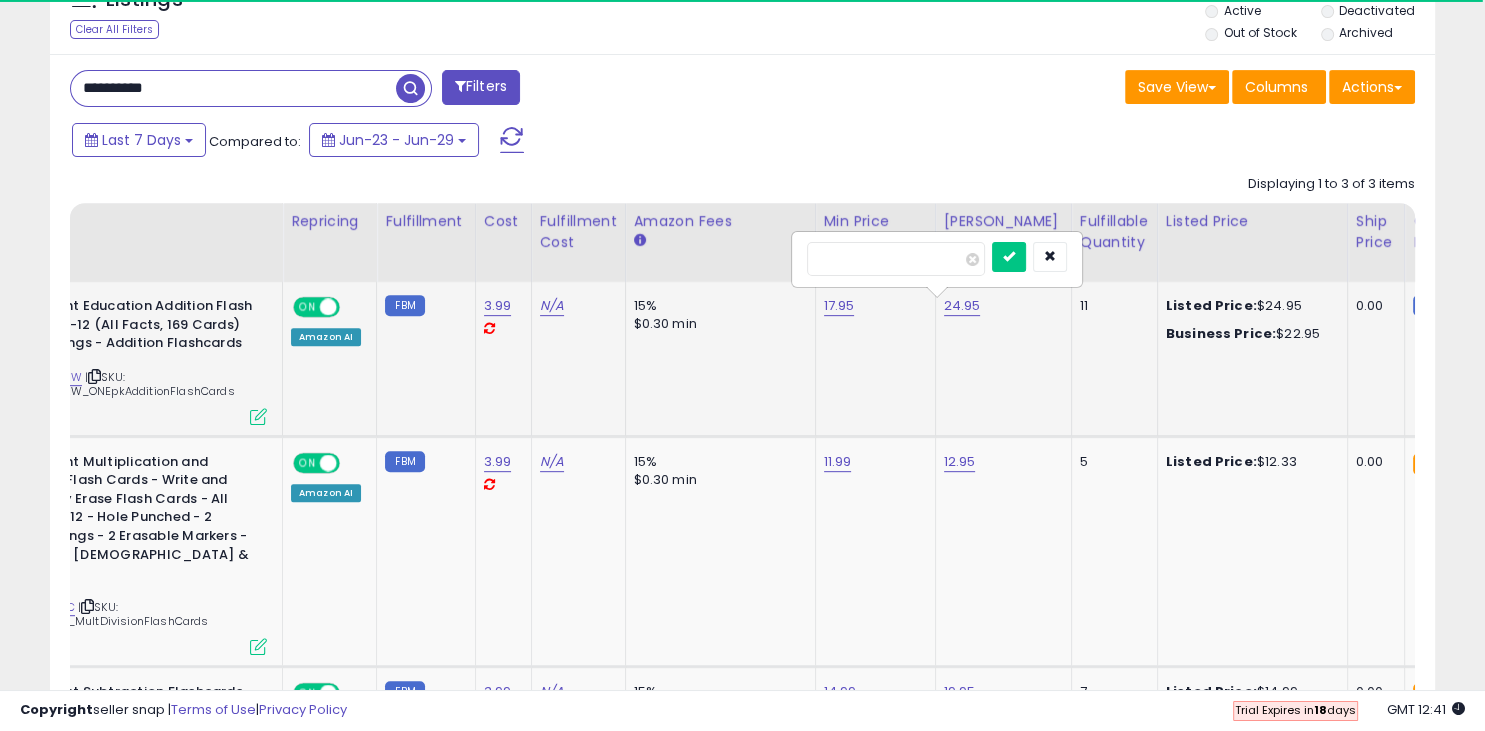 click on "*****" at bounding box center (896, 259) 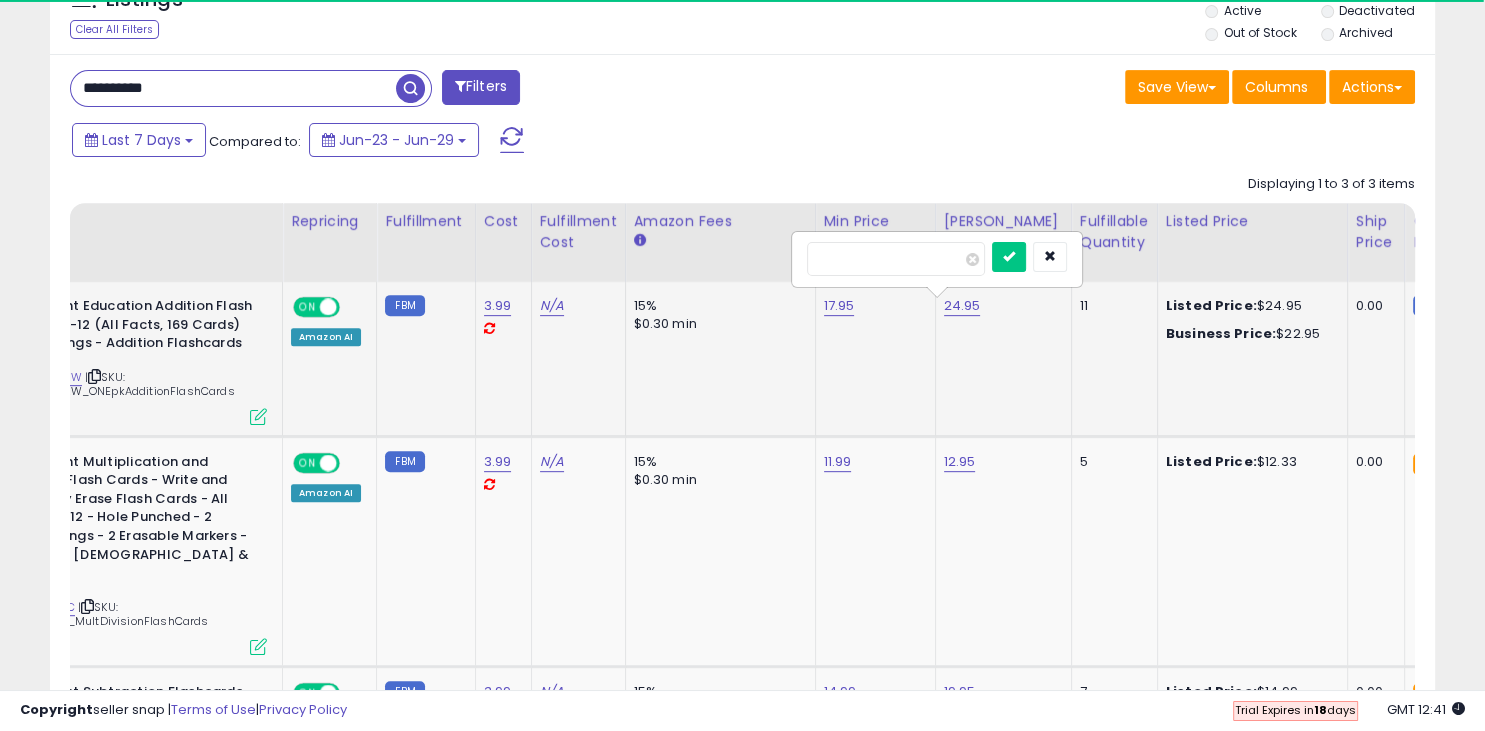 type on "*" 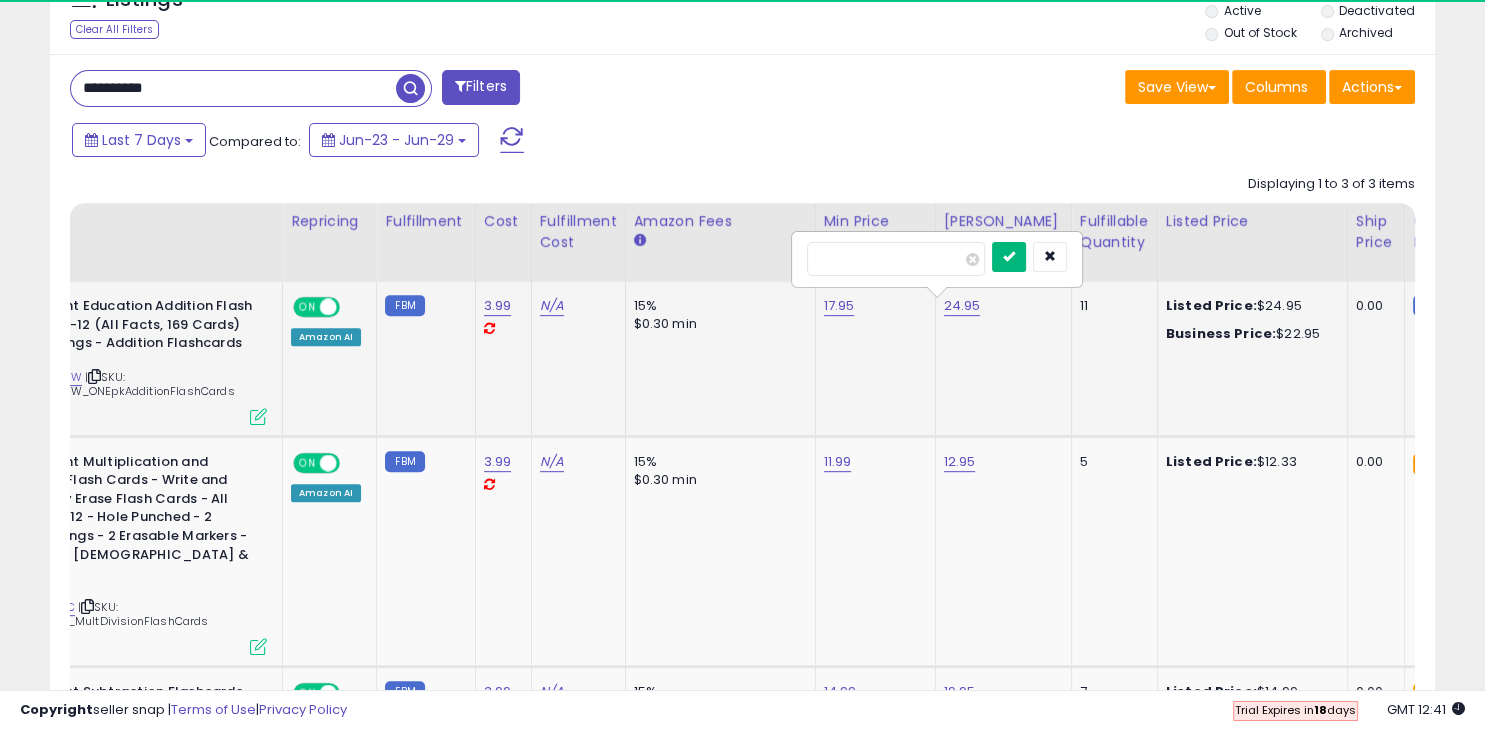 type on "*****" 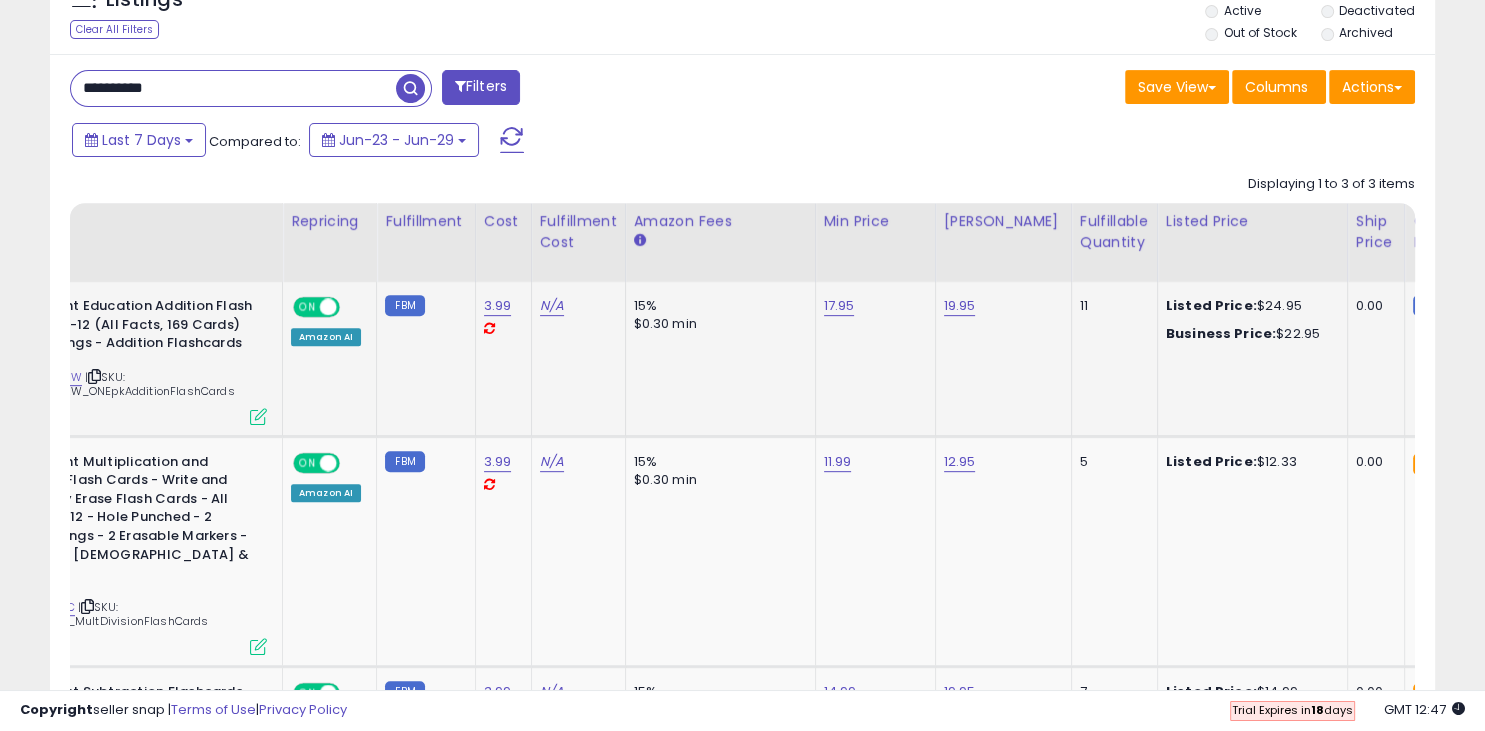 scroll, scrollTop: 0, scrollLeft: 113, axis: horizontal 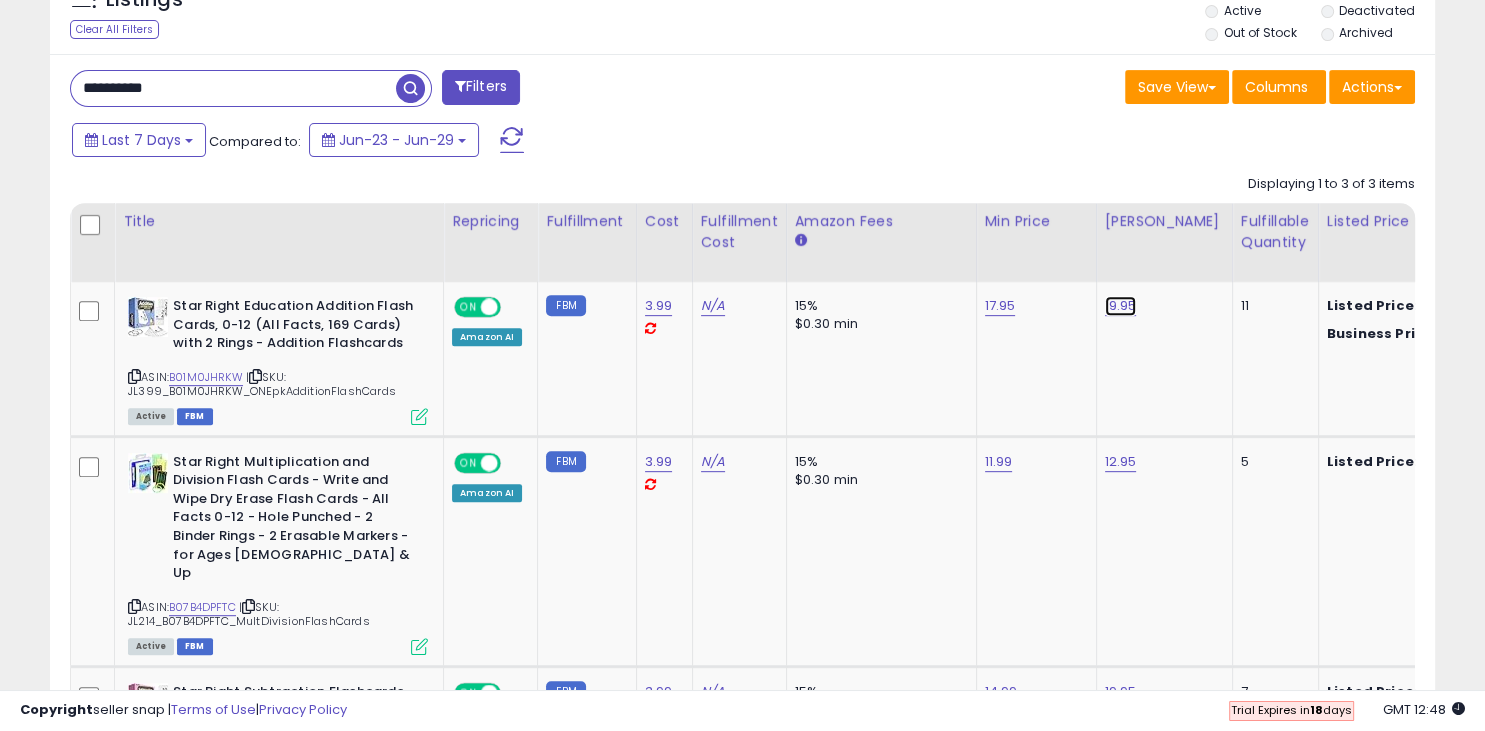 click on "19.95" at bounding box center (1121, 306) 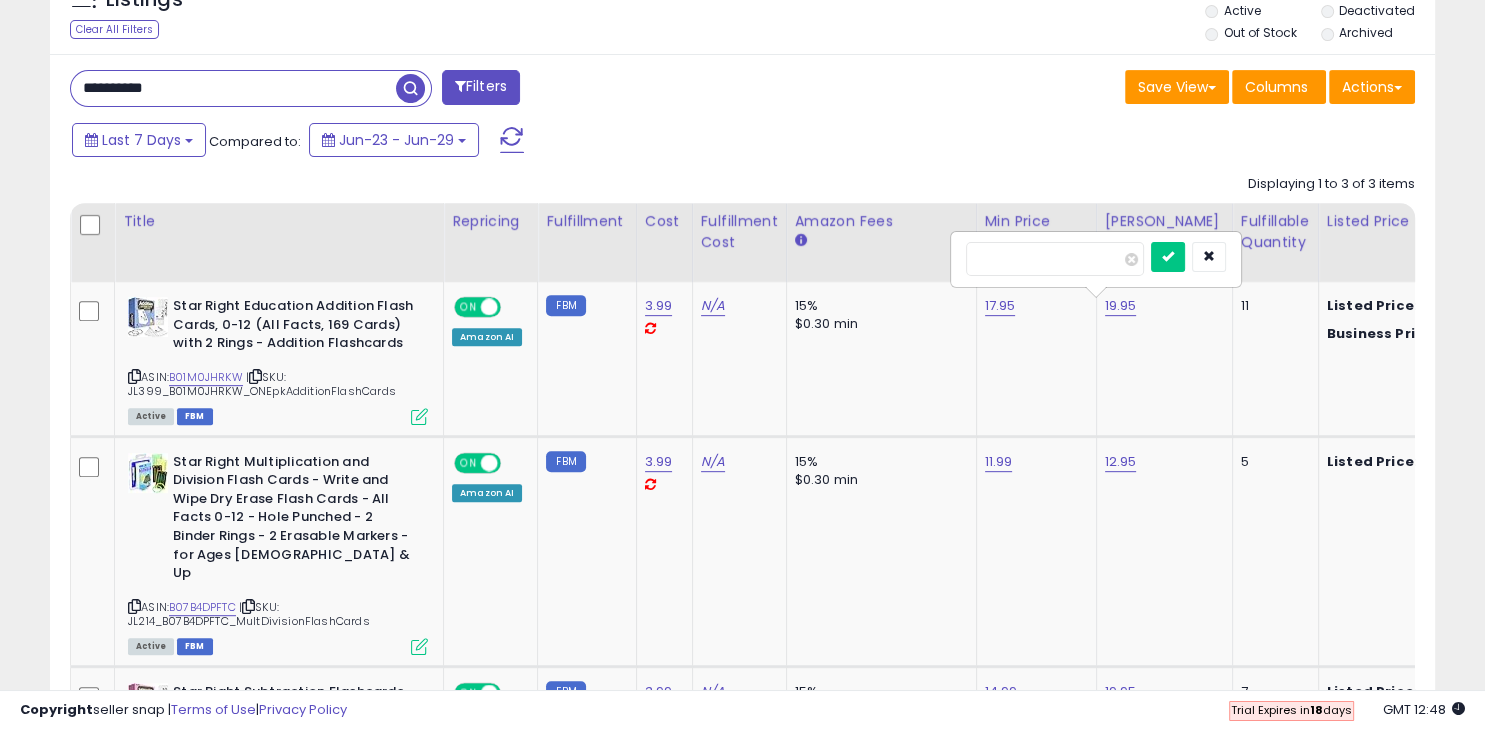 type on "*" 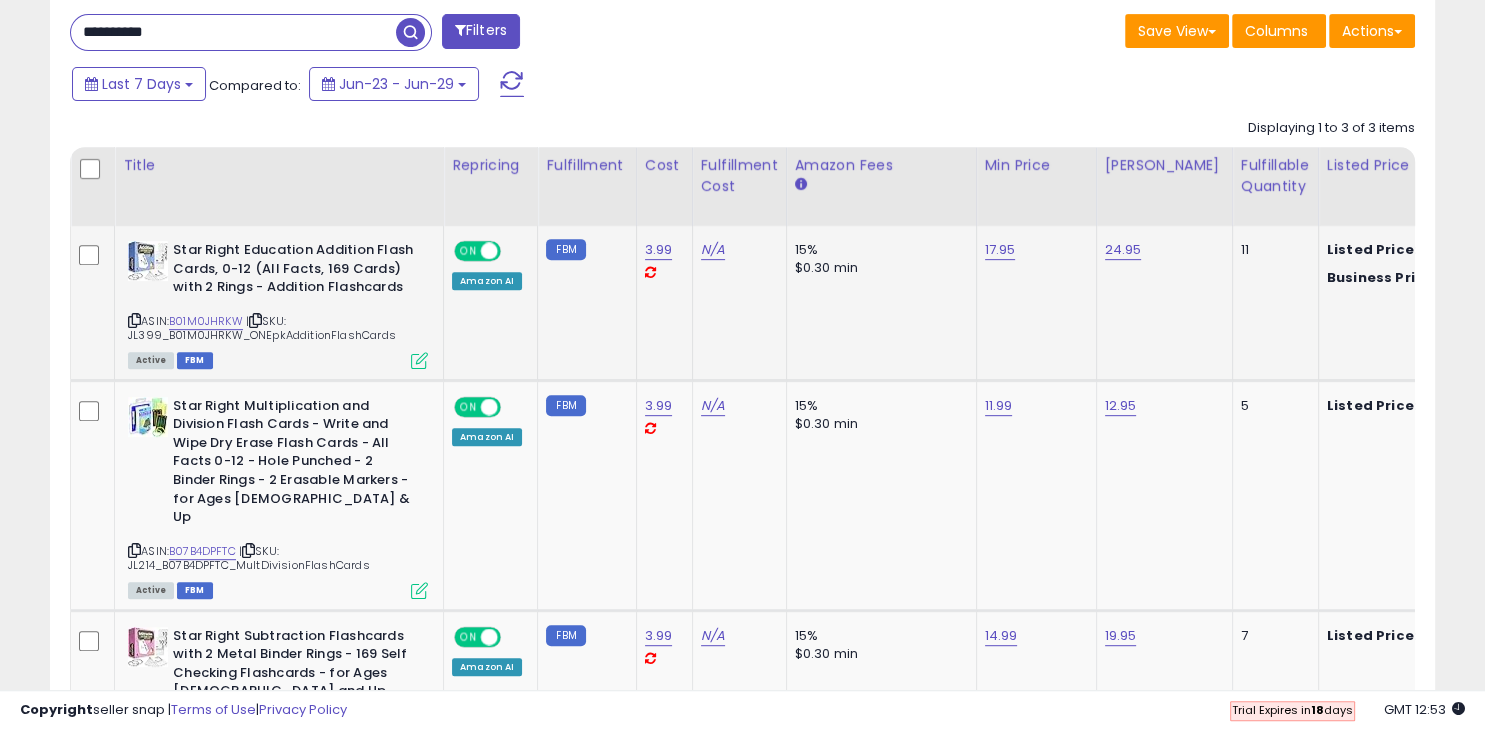 scroll, scrollTop: 682, scrollLeft: 0, axis: vertical 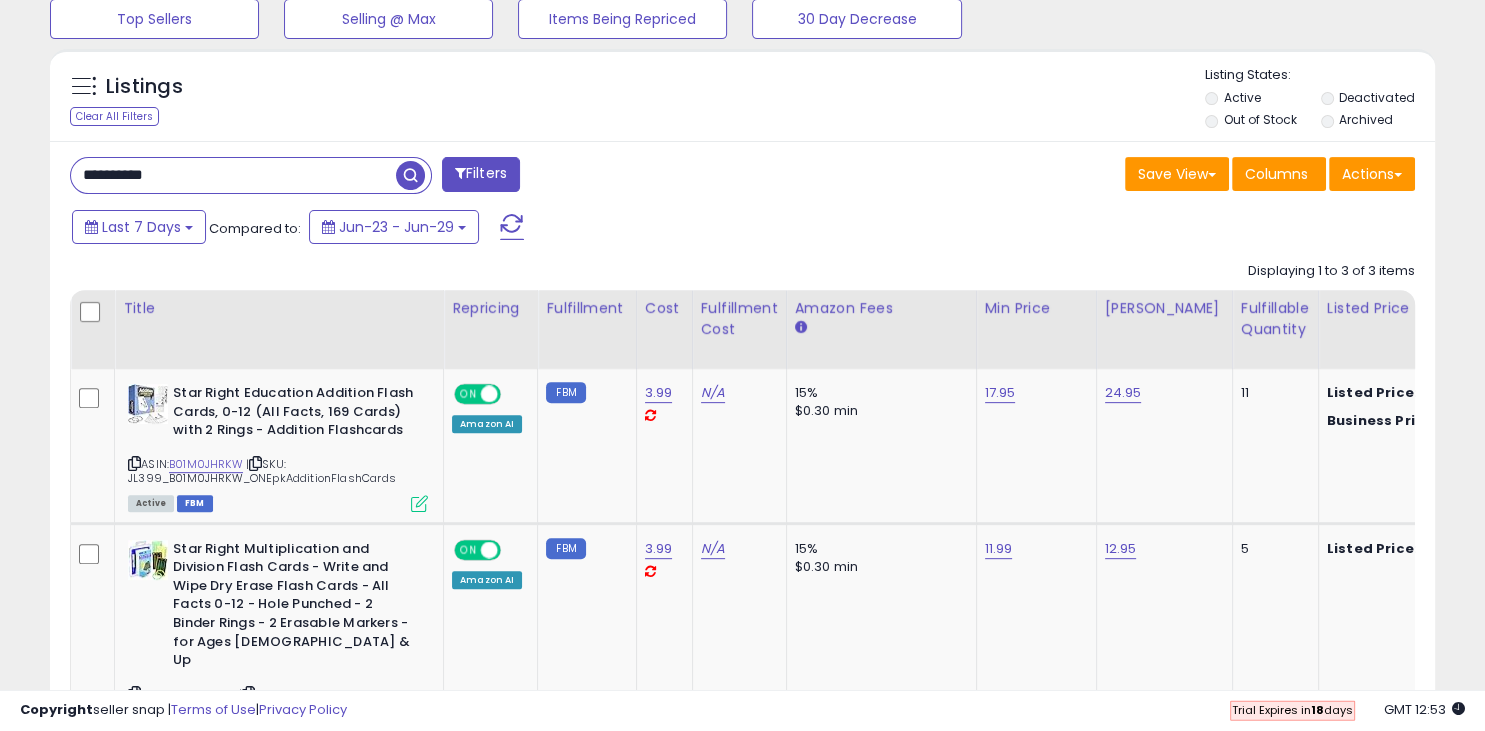 click on "**********" at bounding box center [233, 175] 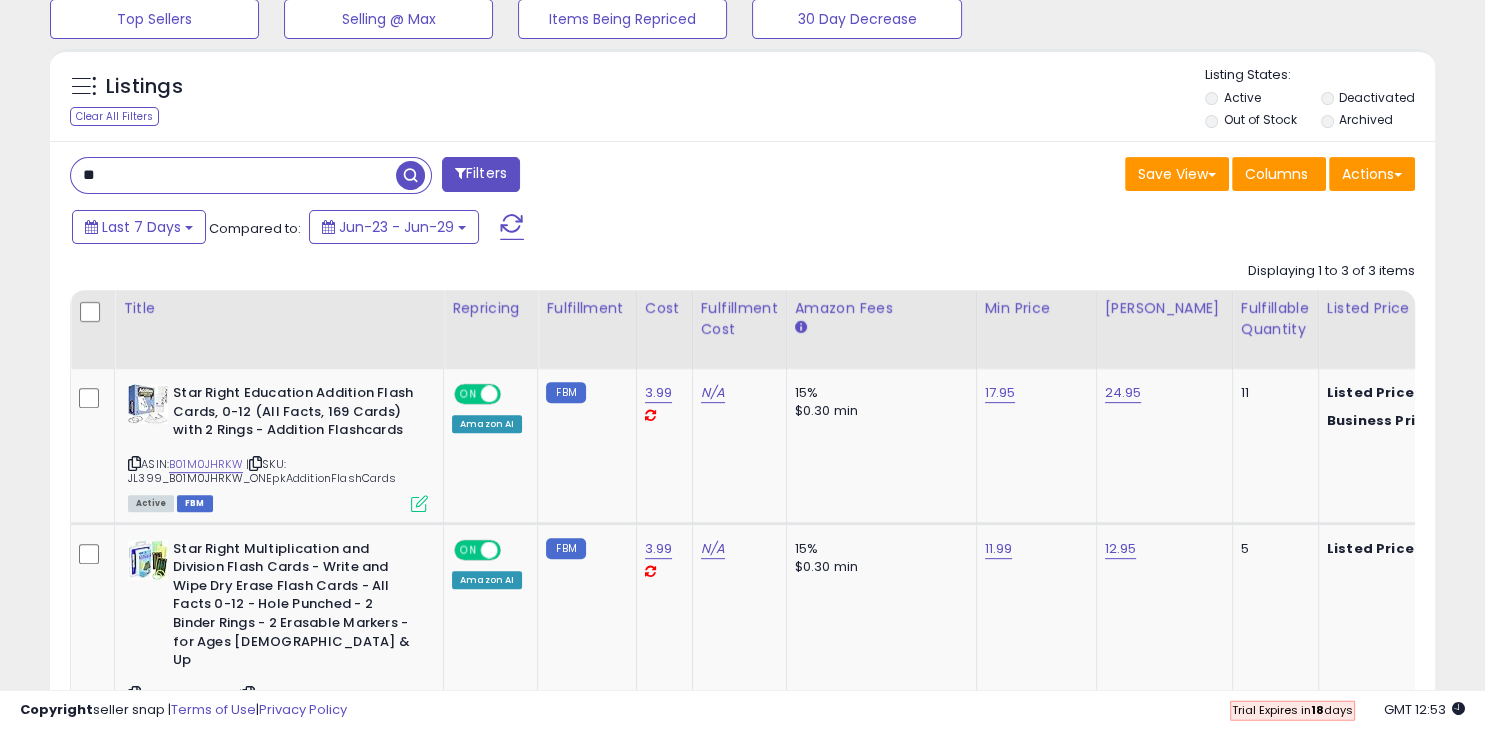 type on "*" 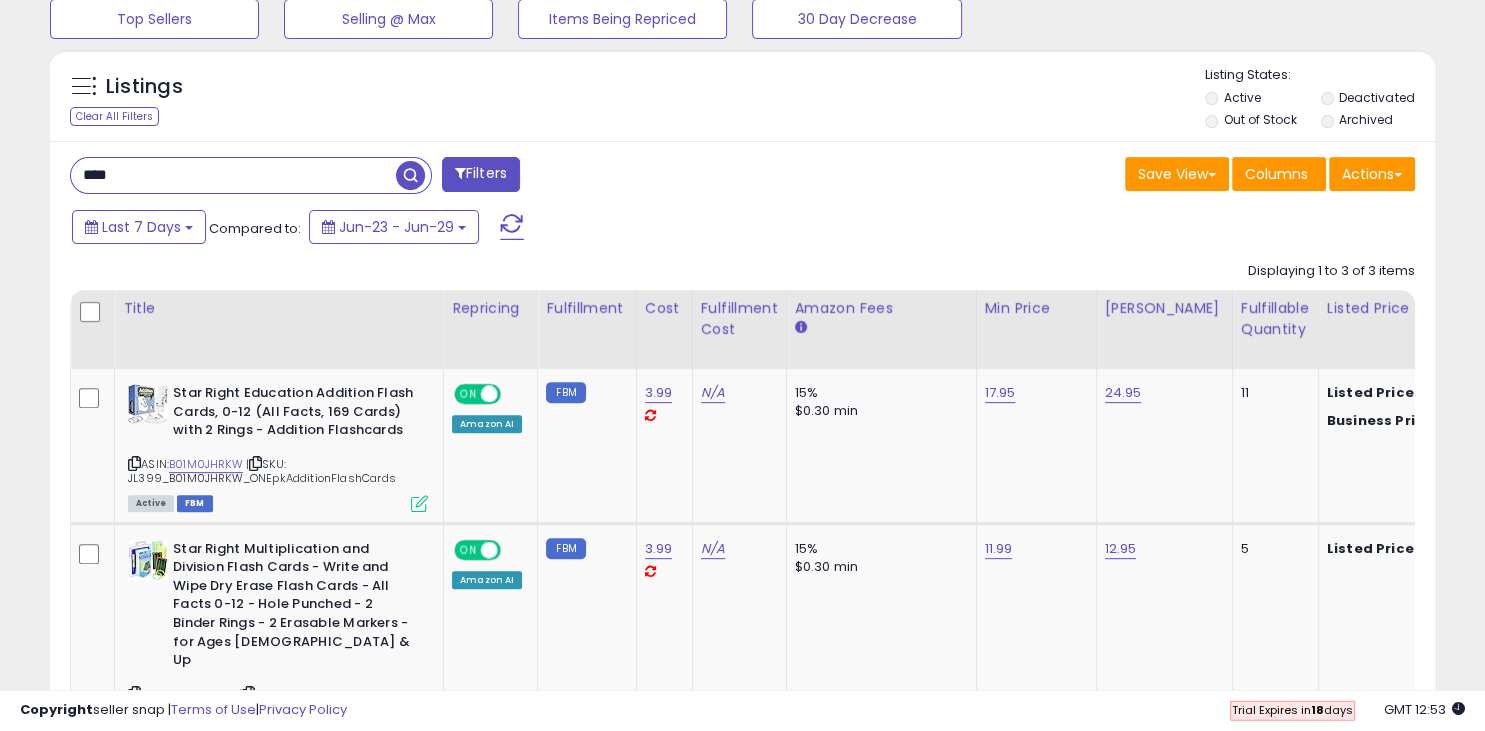 type on "****" 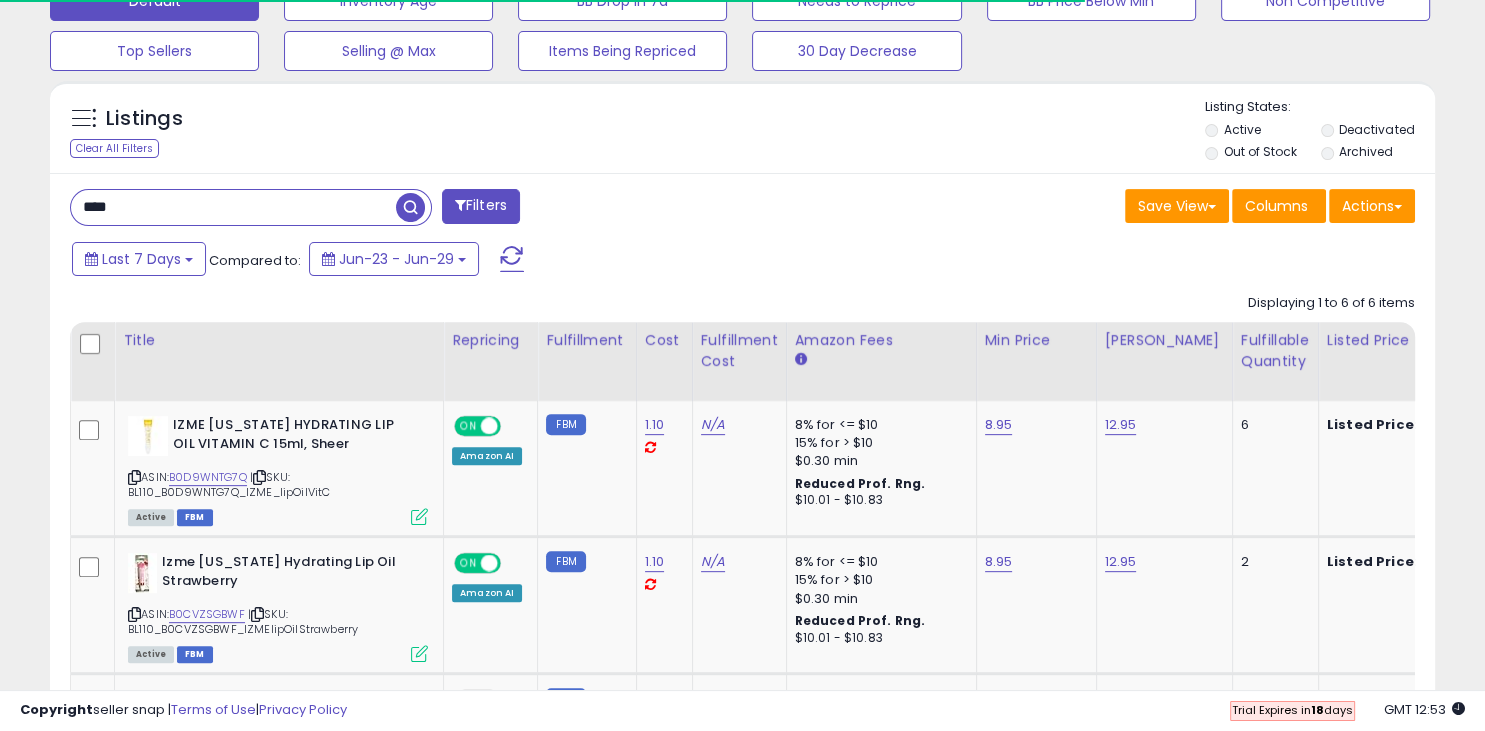 scroll, scrollTop: 658, scrollLeft: 0, axis: vertical 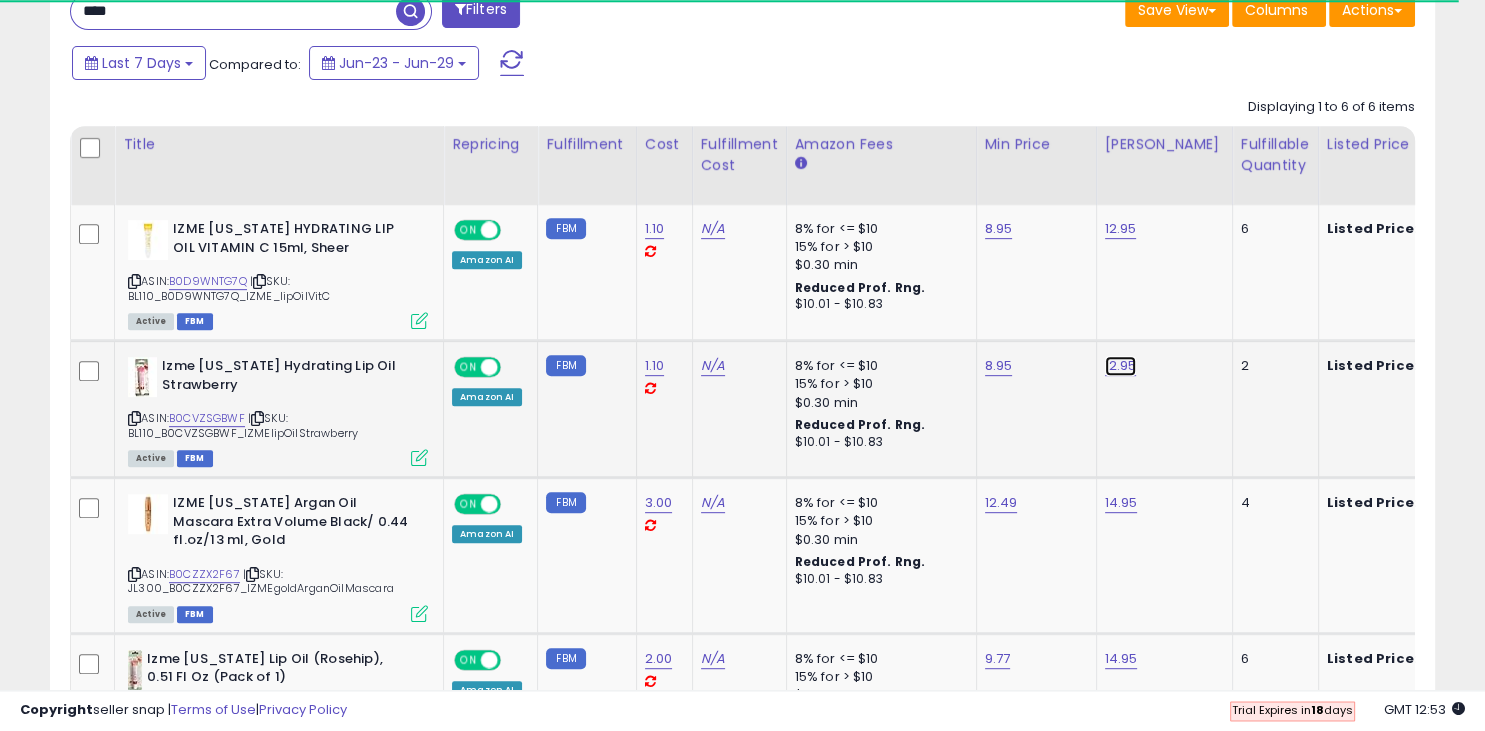 click on "12.95" at bounding box center (1121, 229) 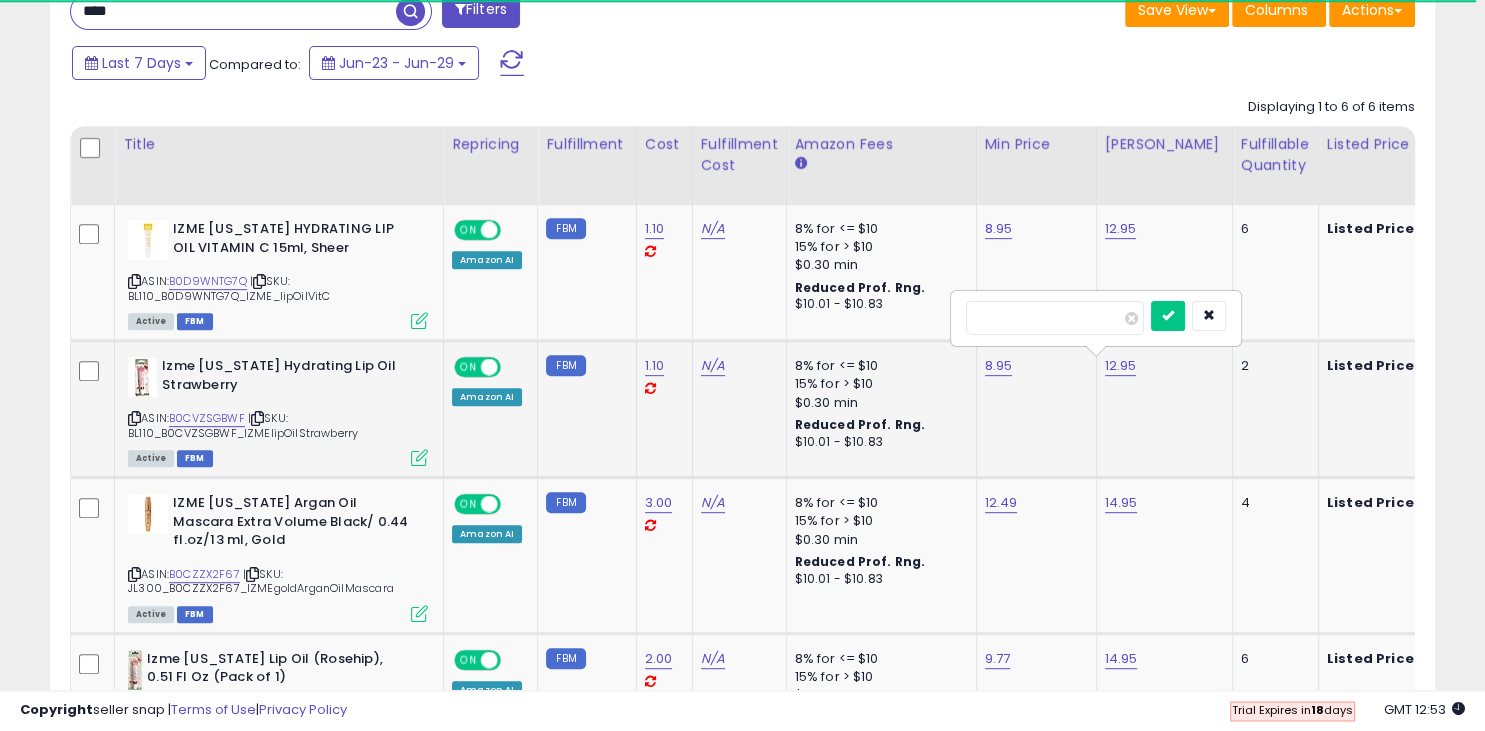 type on "*" 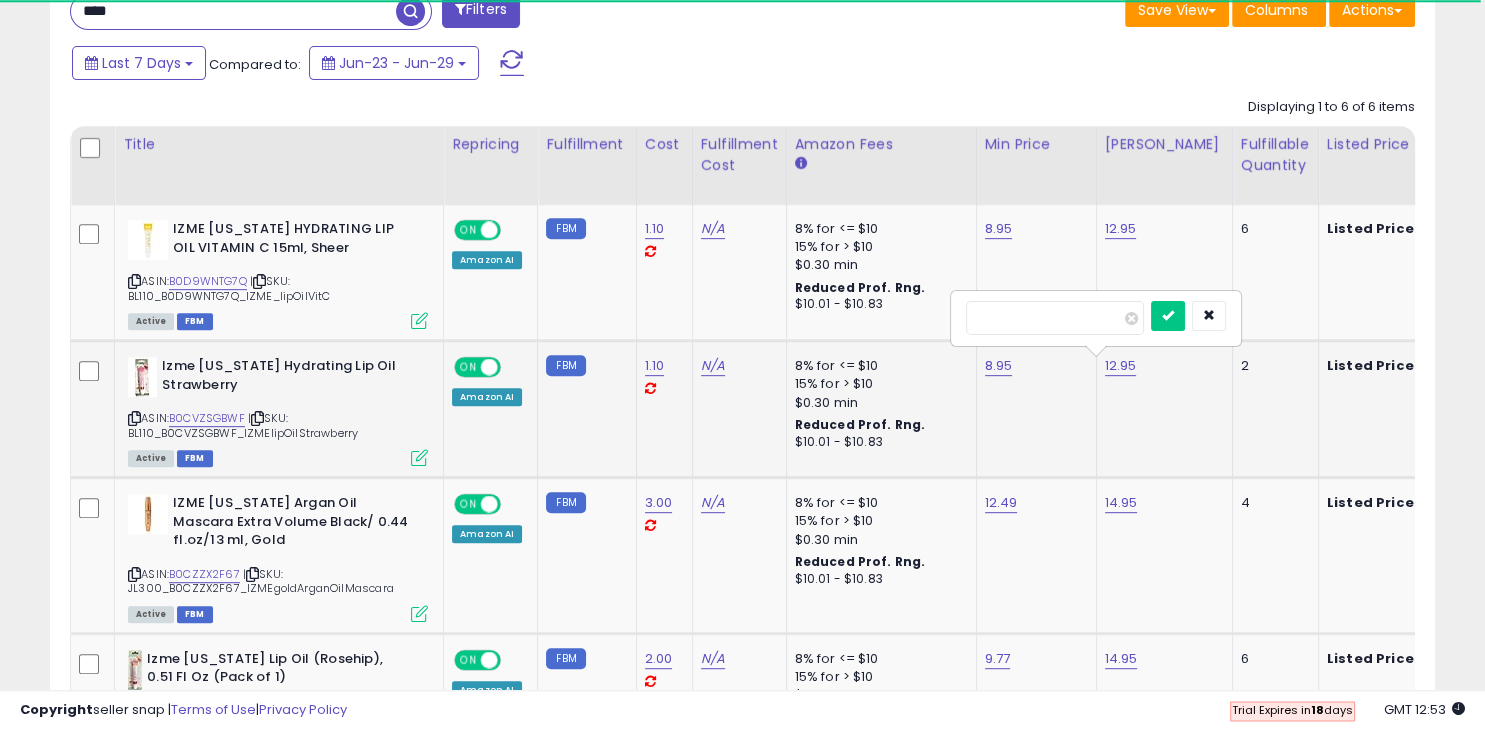 type on "*****" 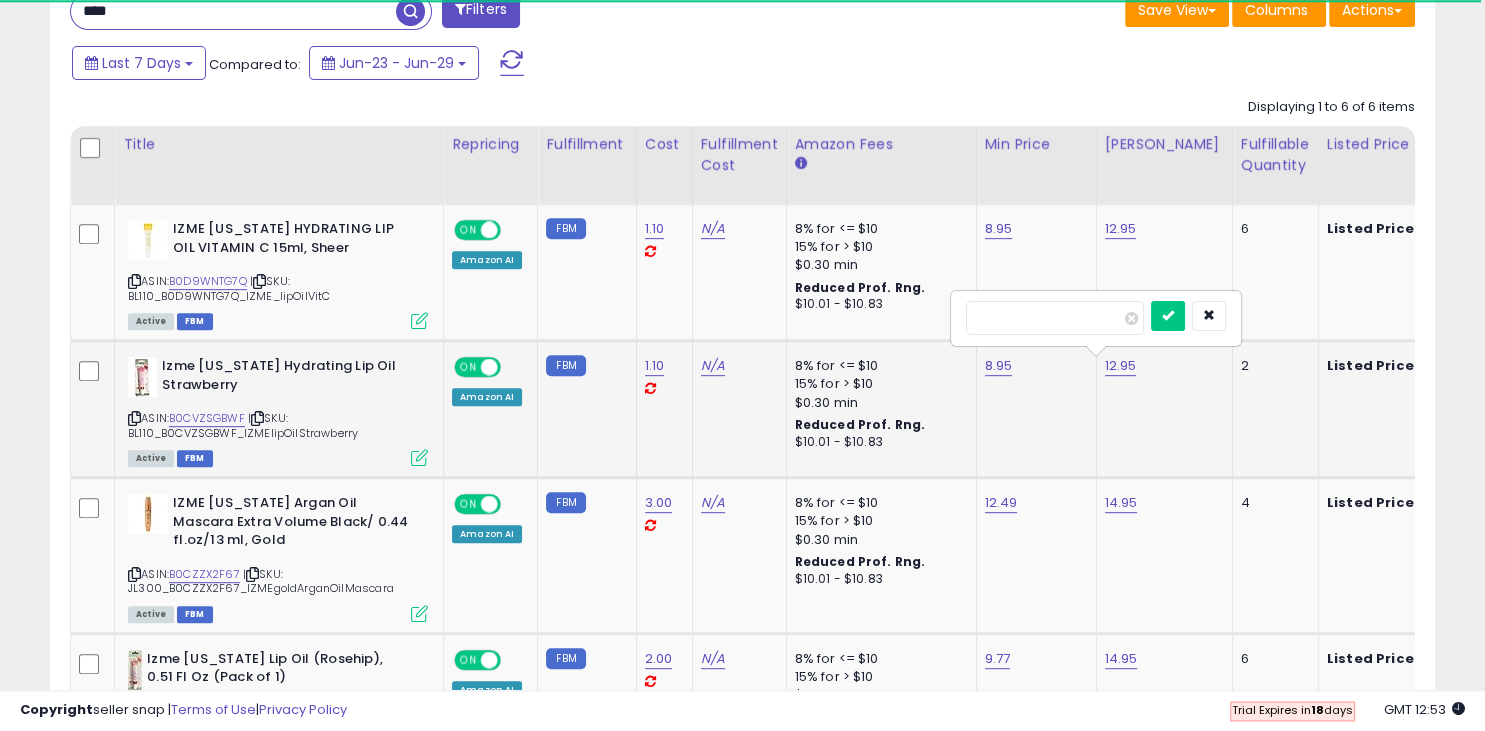 click at bounding box center [1168, 316] 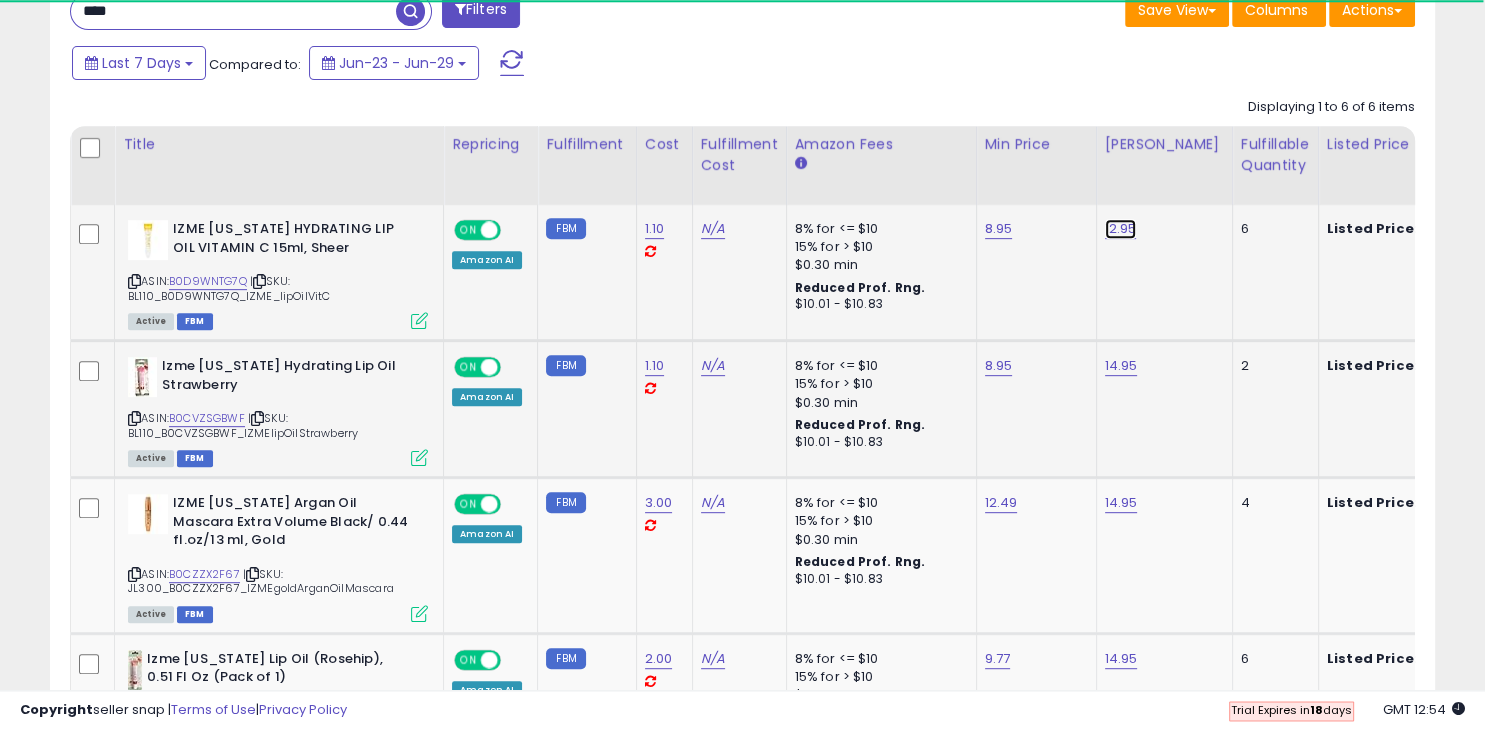 click on "12.95" at bounding box center (1121, 229) 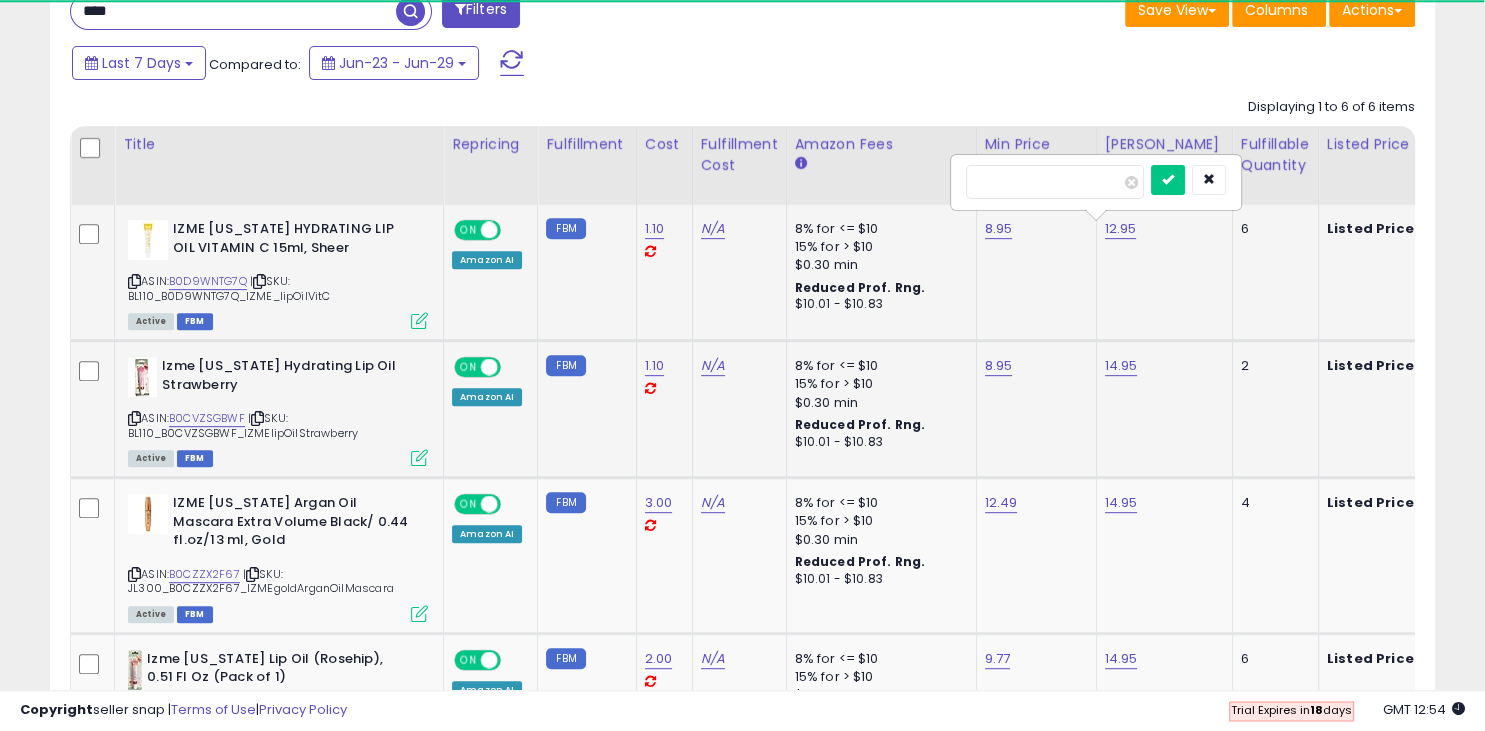 type on "*" 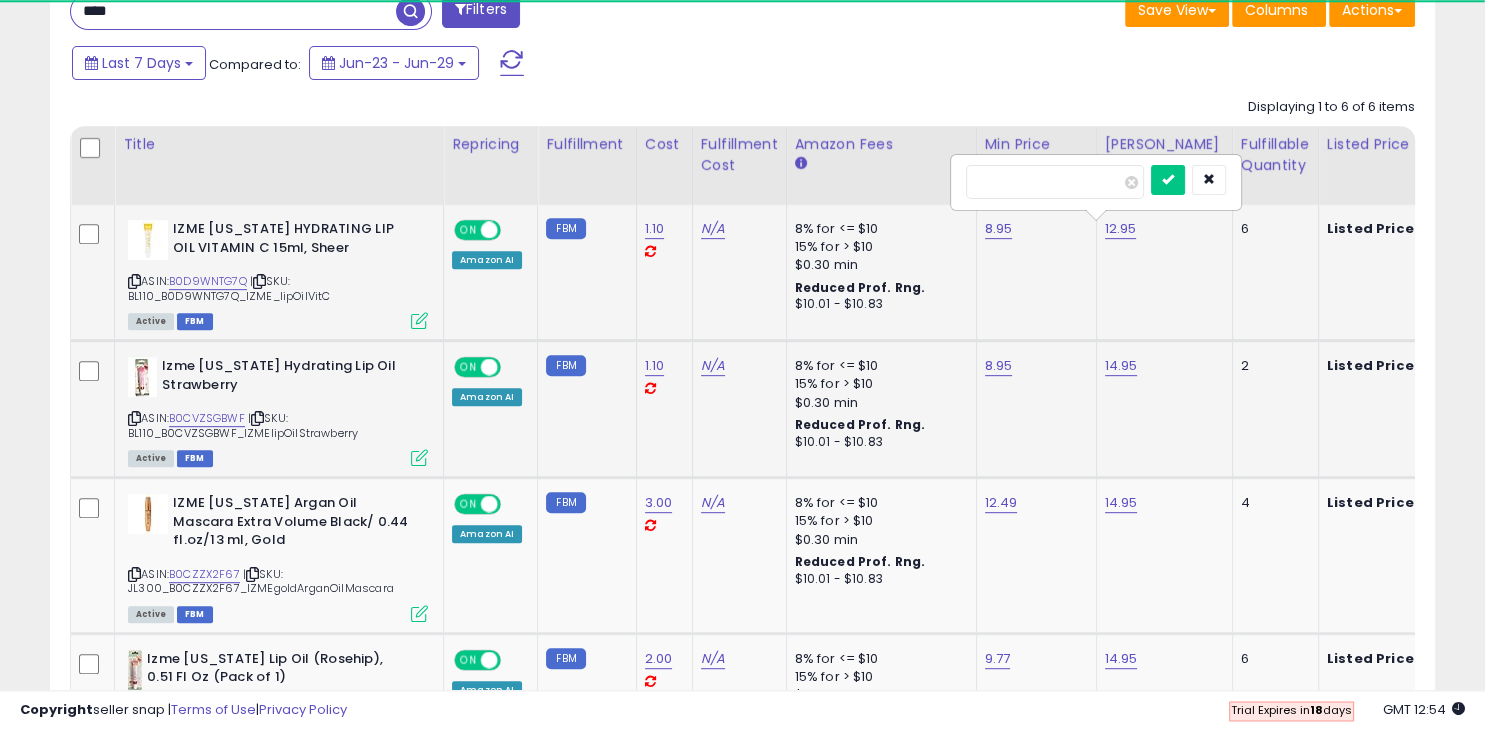 type on "*****" 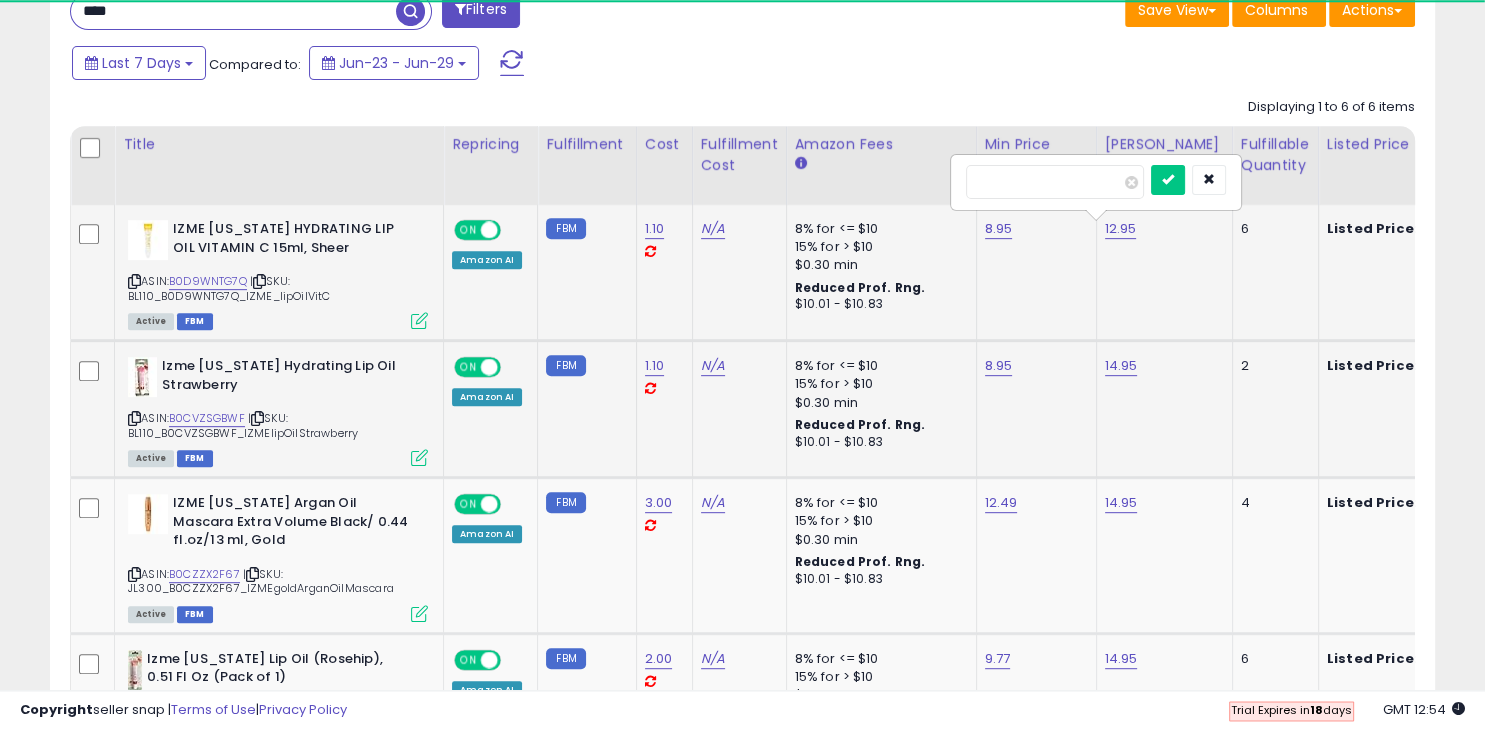 click at bounding box center [1168, 180] 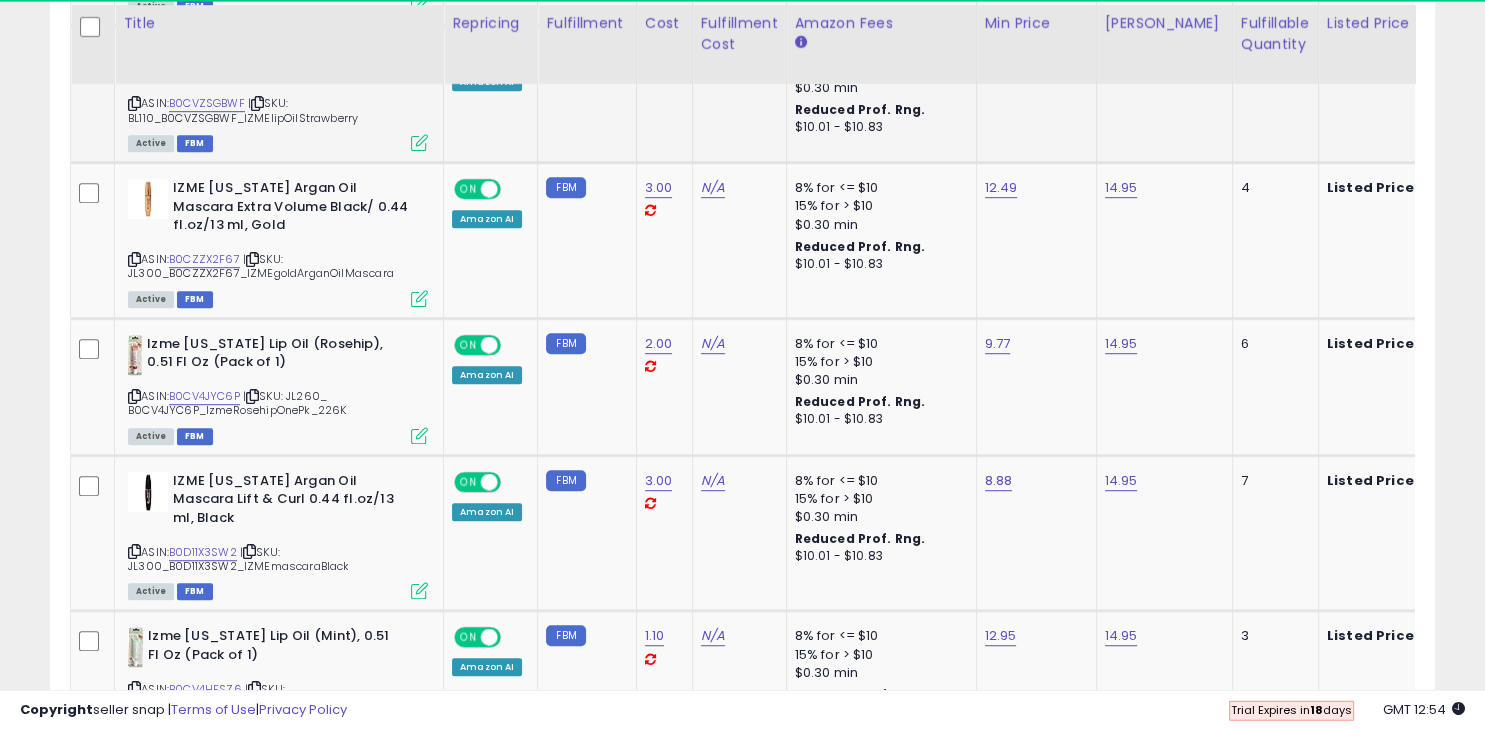 scroll, scrollTop: 1171, scrollLeft: 0, axis: vertical 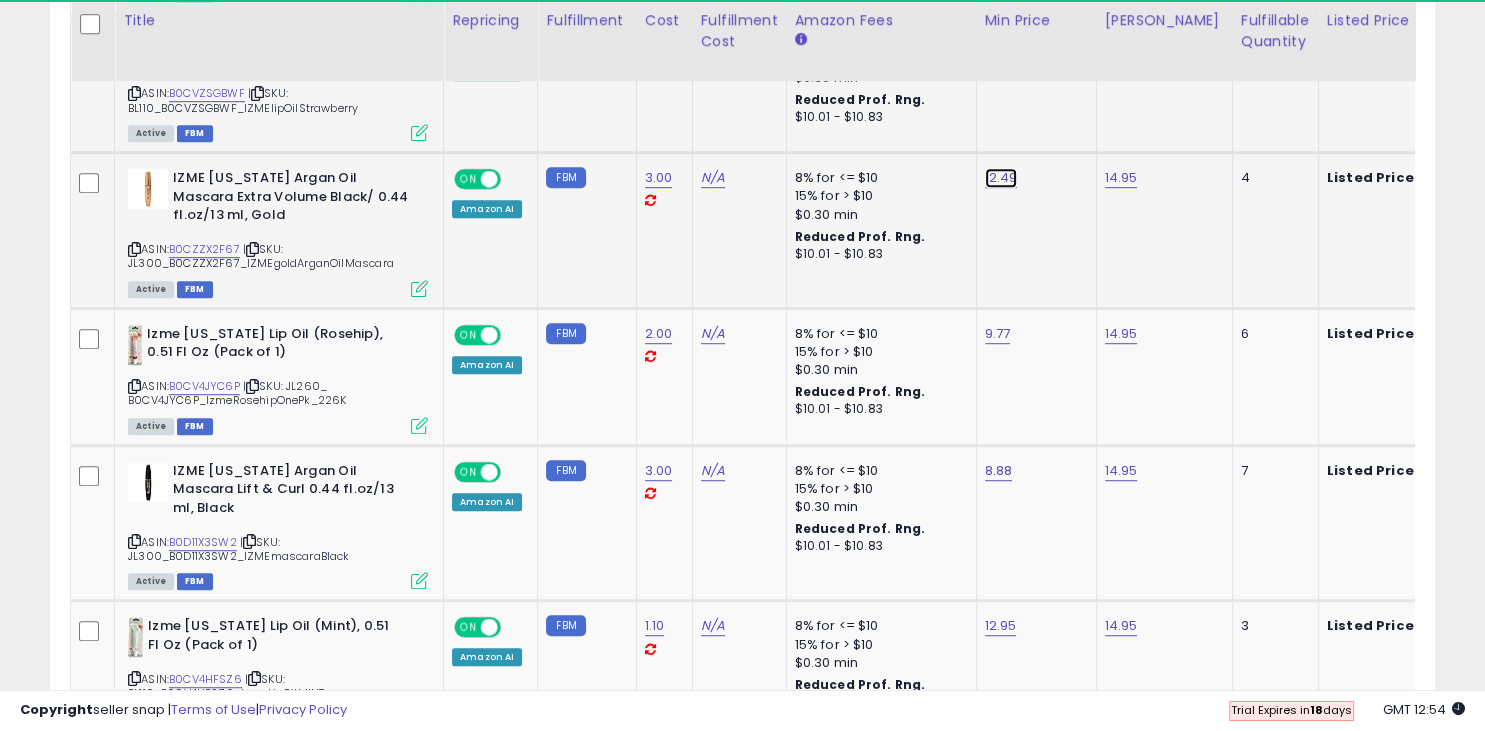 click on "12.49" at bounding box center [999, -96] 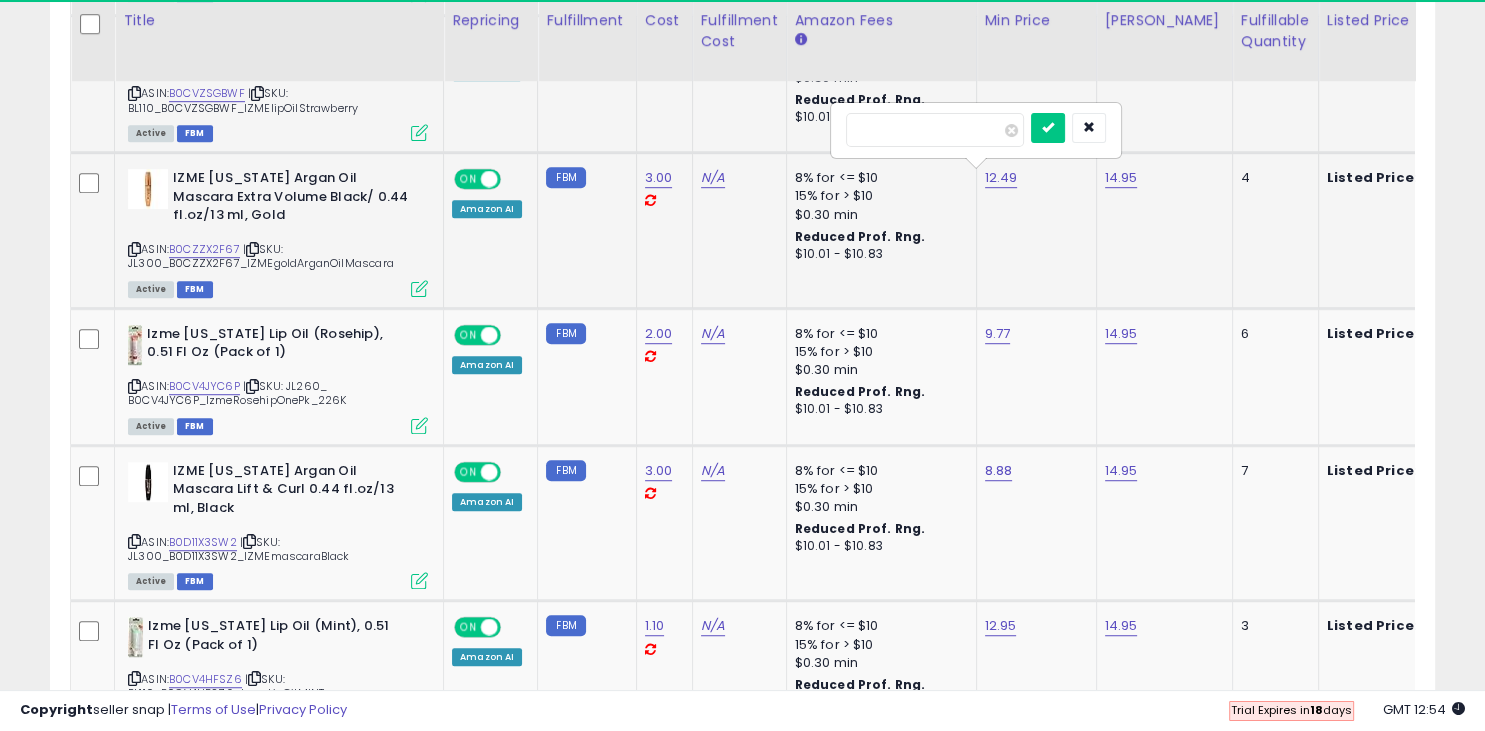 type on "*******" 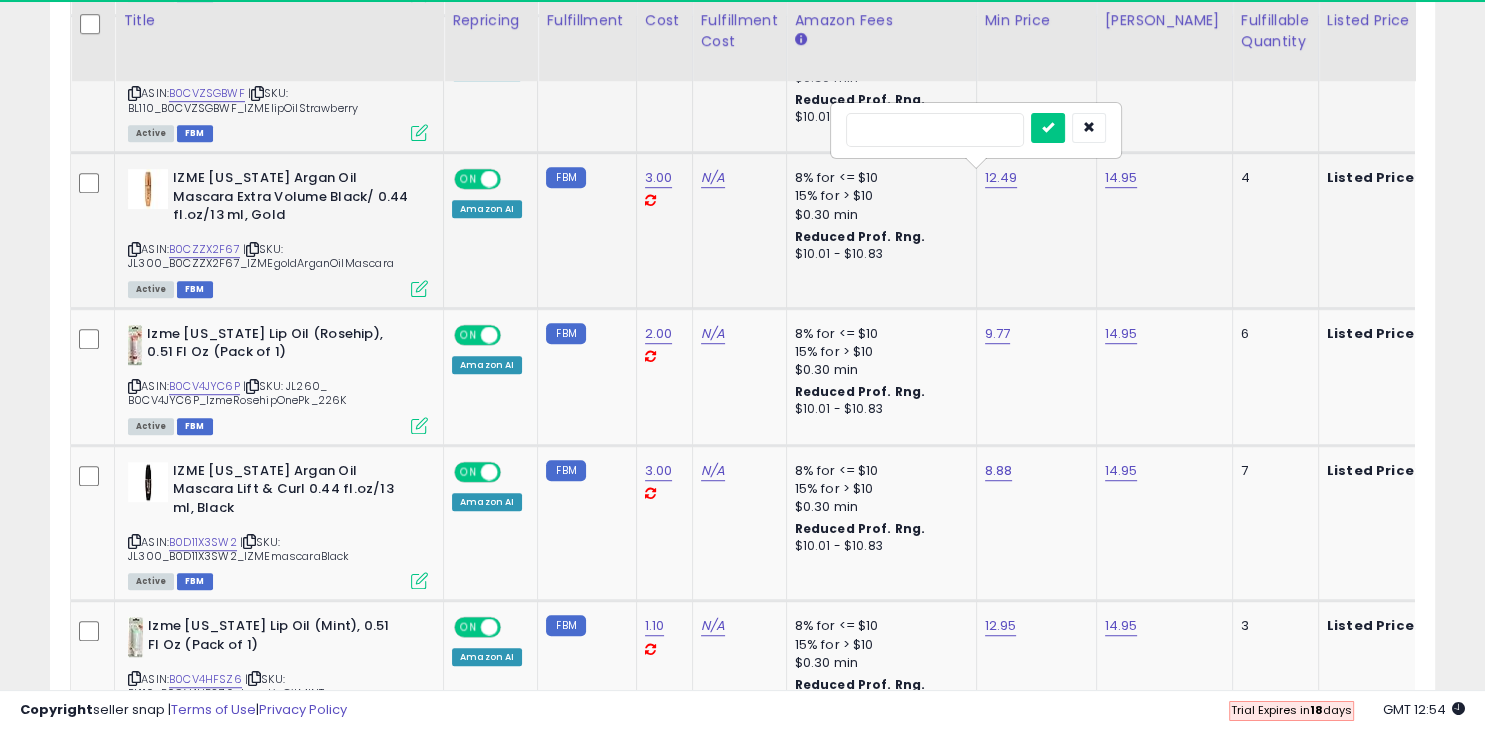 type on "*" 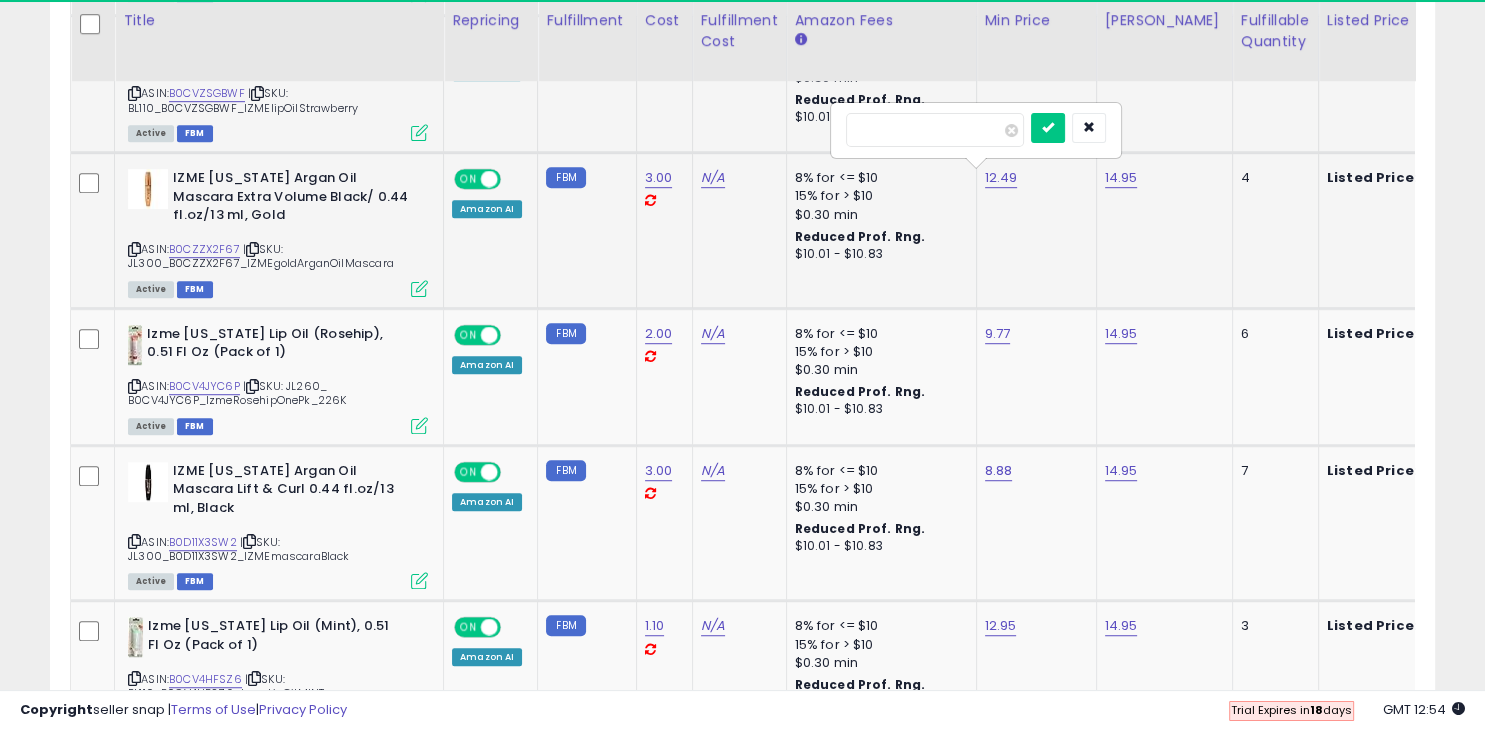 type on "*****" 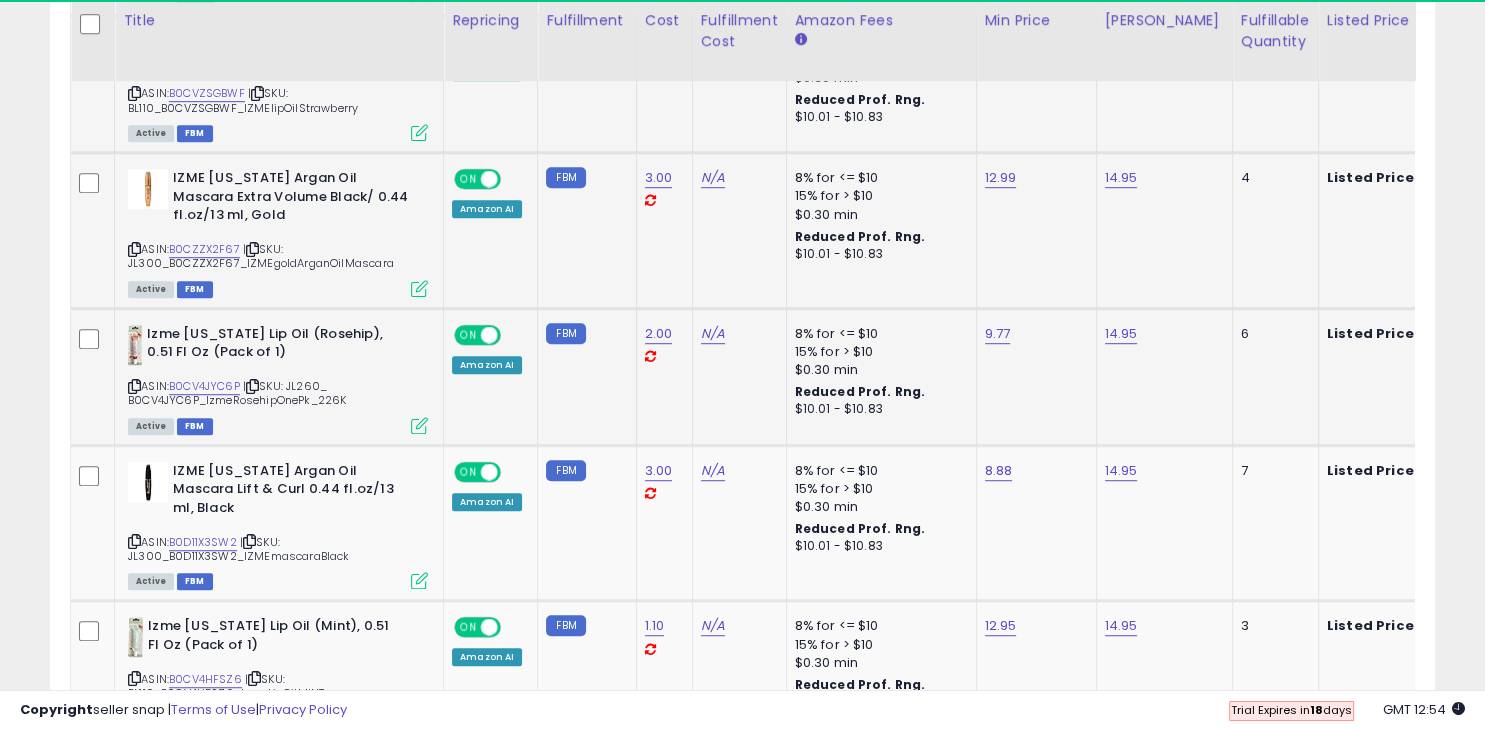 scroll, scrollTop: 0, scrollLeft: 26, axis: horizontal 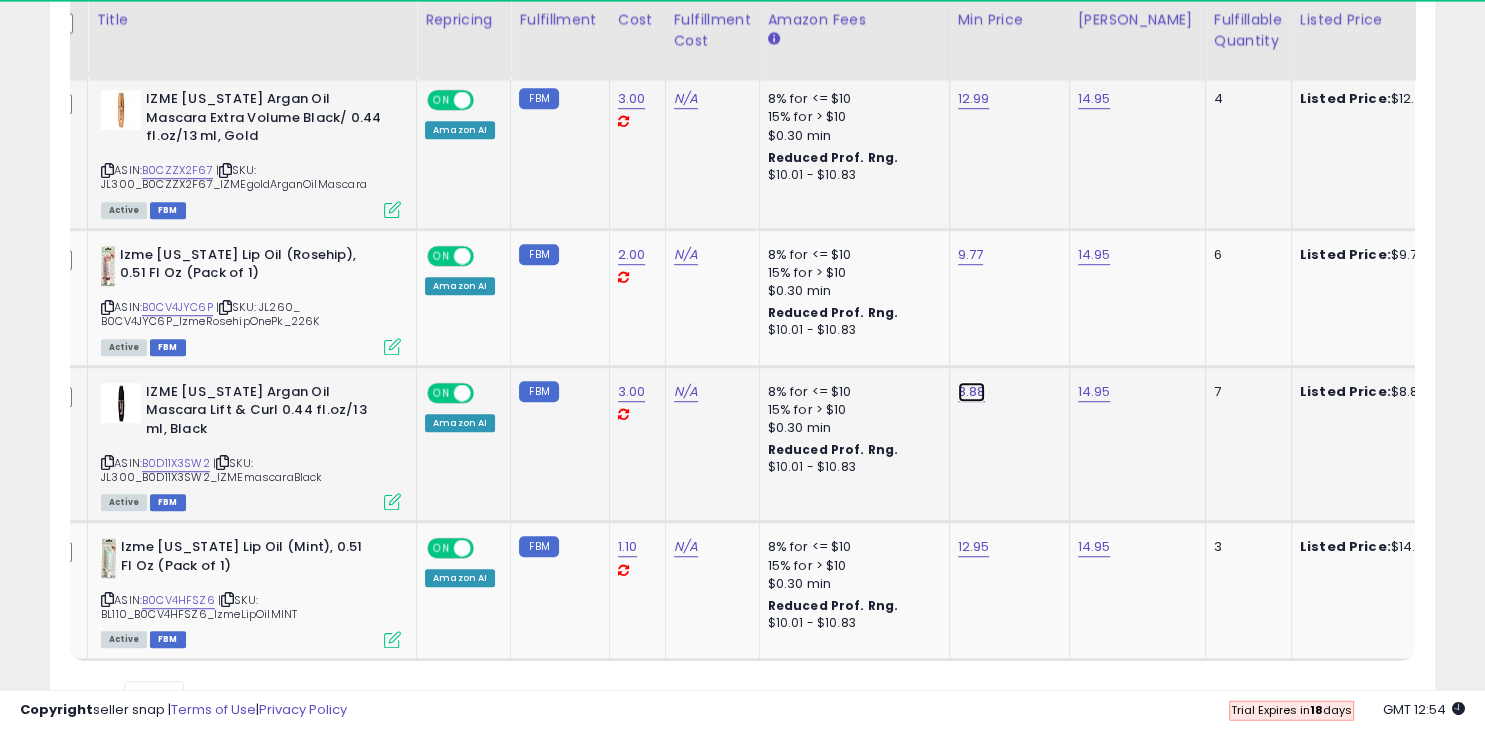 click on "8.88" at bounding box center [972, -174] 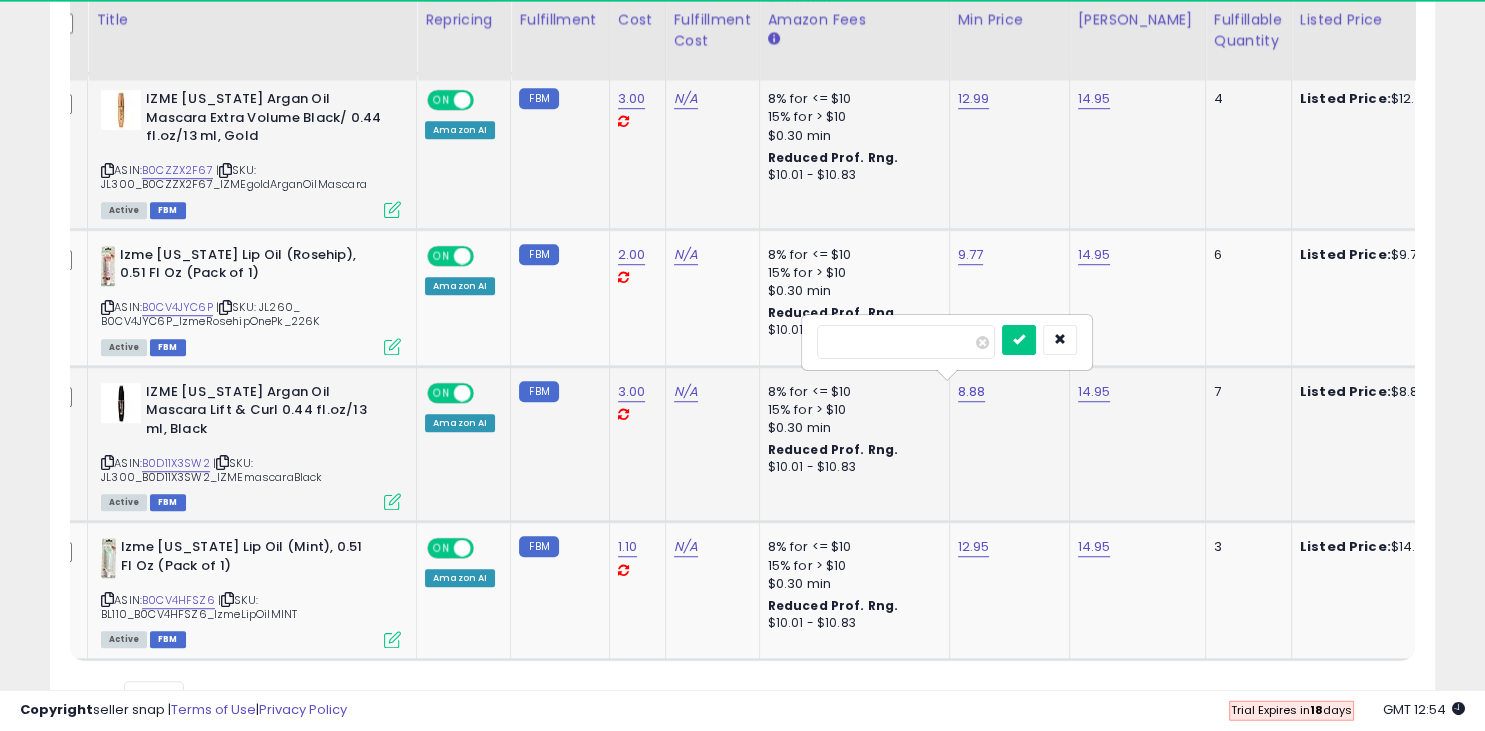 type on "*" 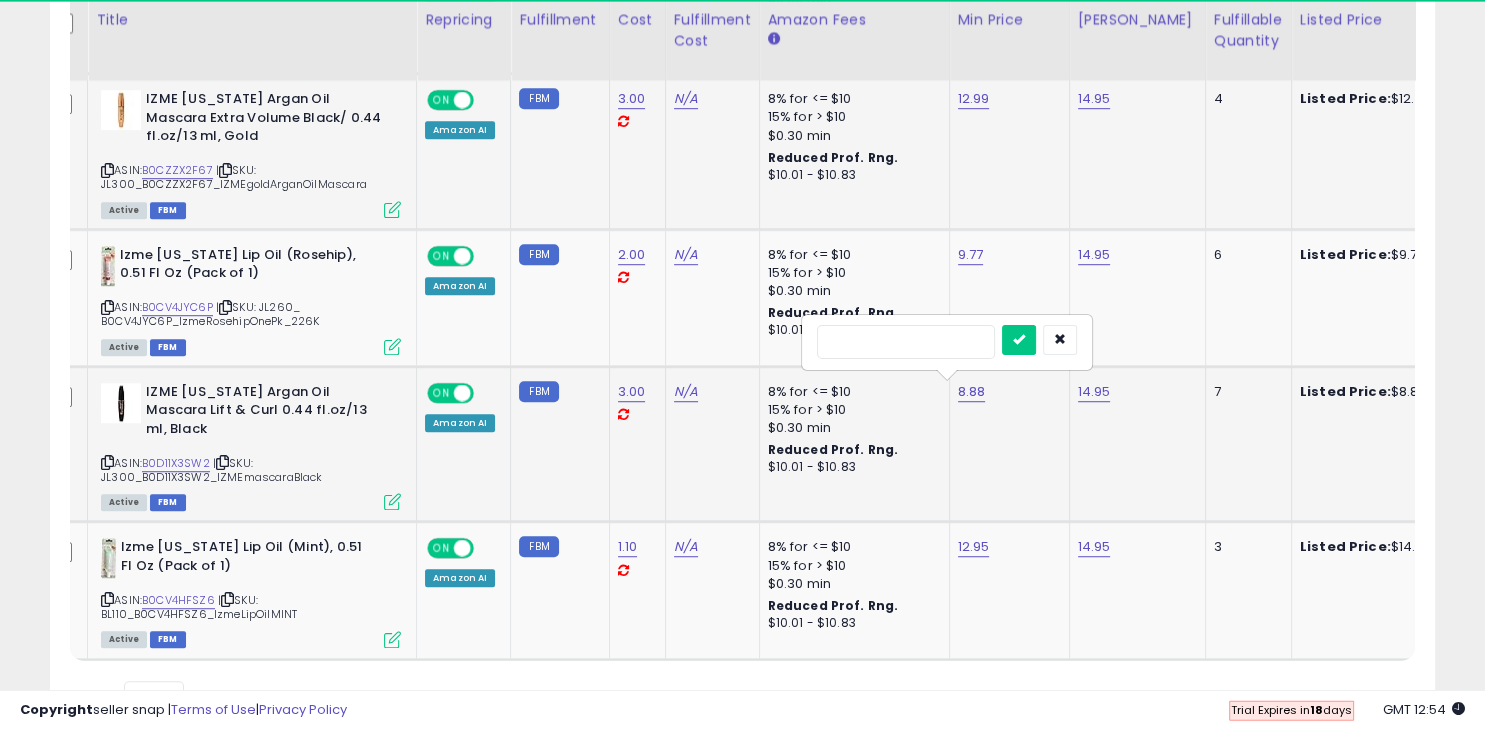 type on "*" 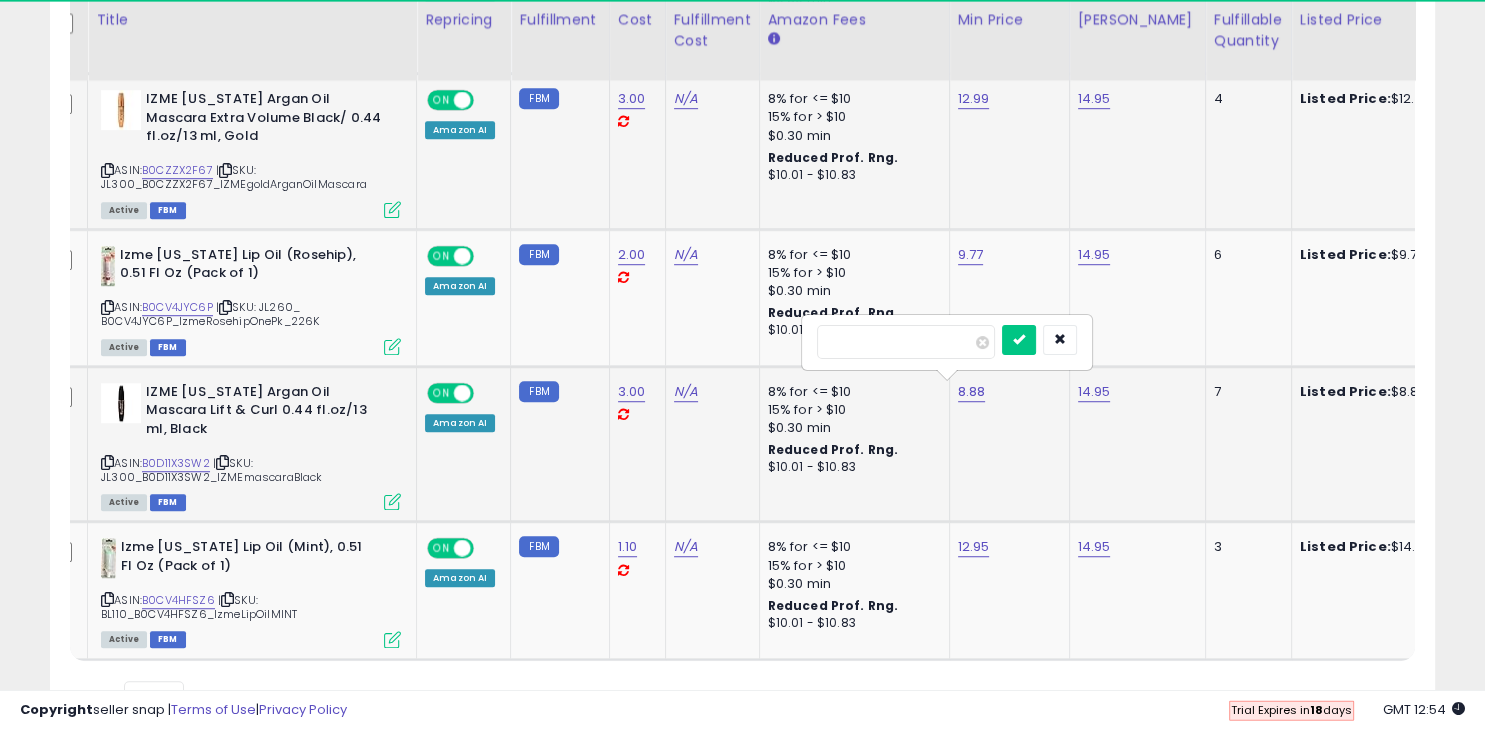 type on "****" 